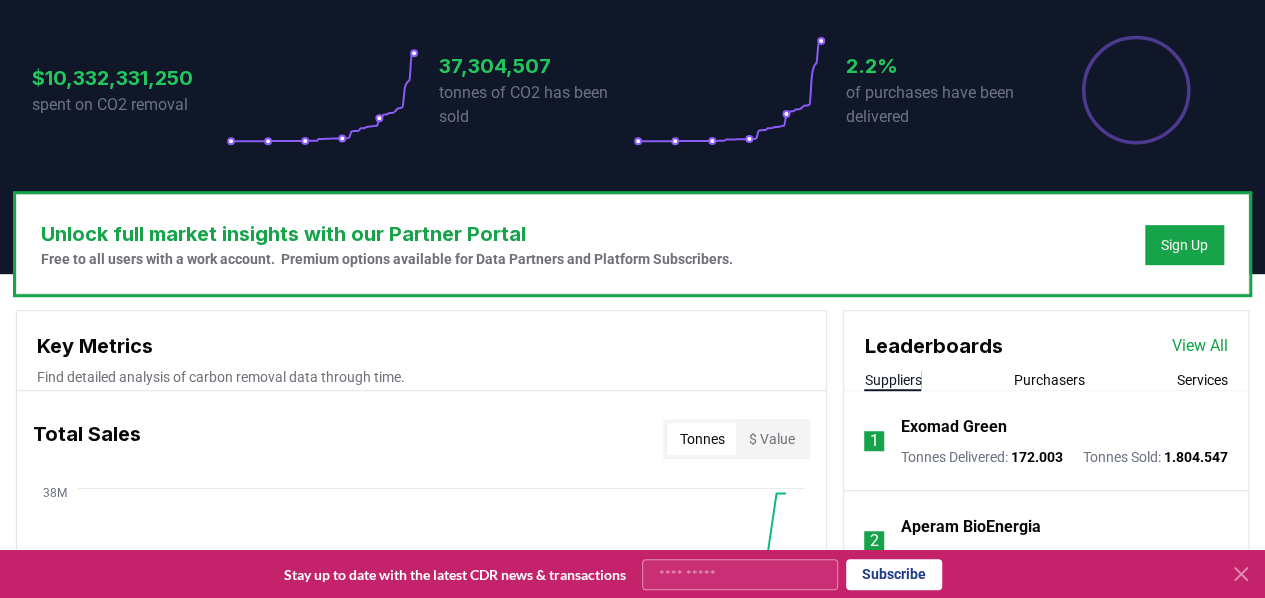 scroll, scrollTop: 423, scrollLeft: 0, axis: vertical 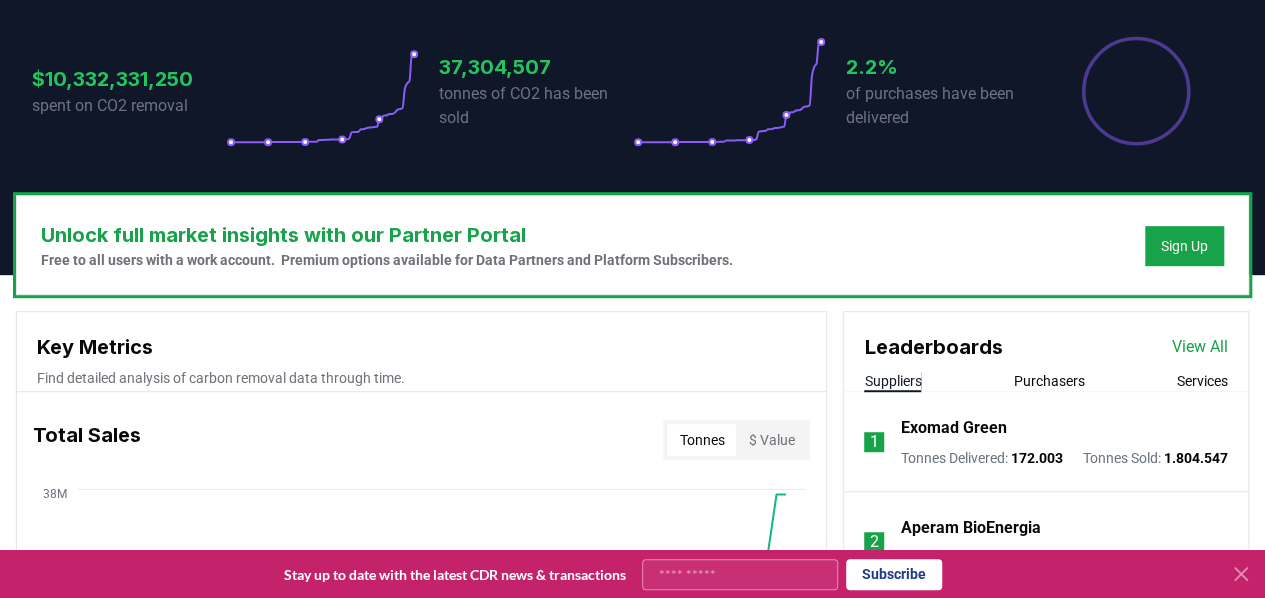 click 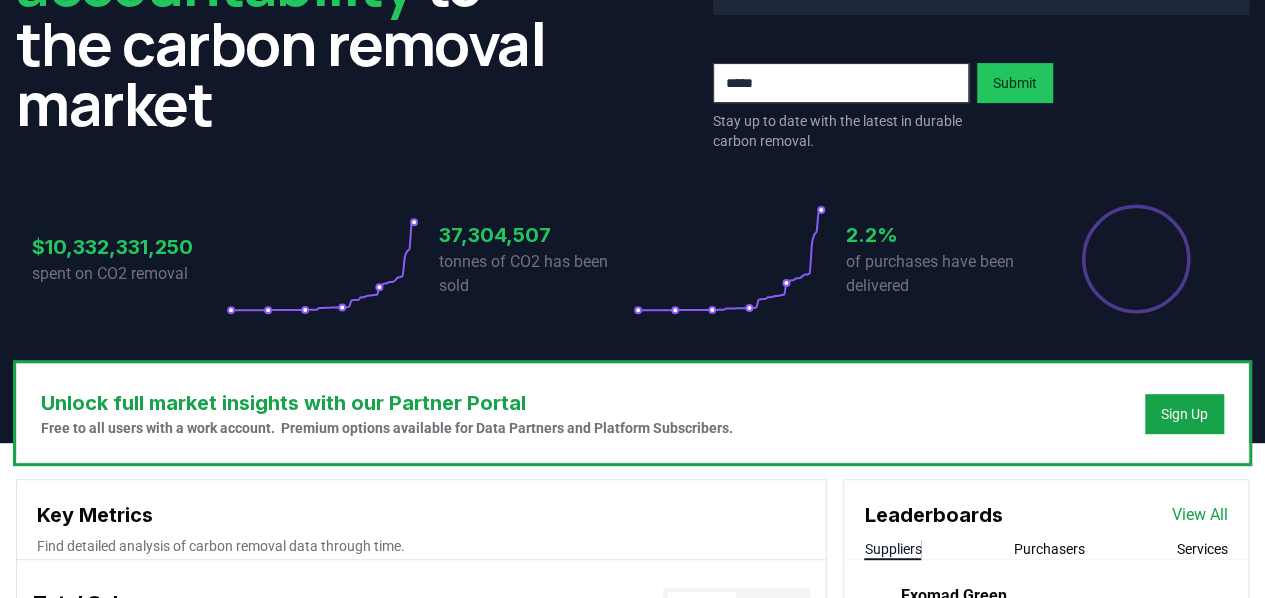 scroll, scrollTop: 257, scrollLeft: 0, axis: vertical 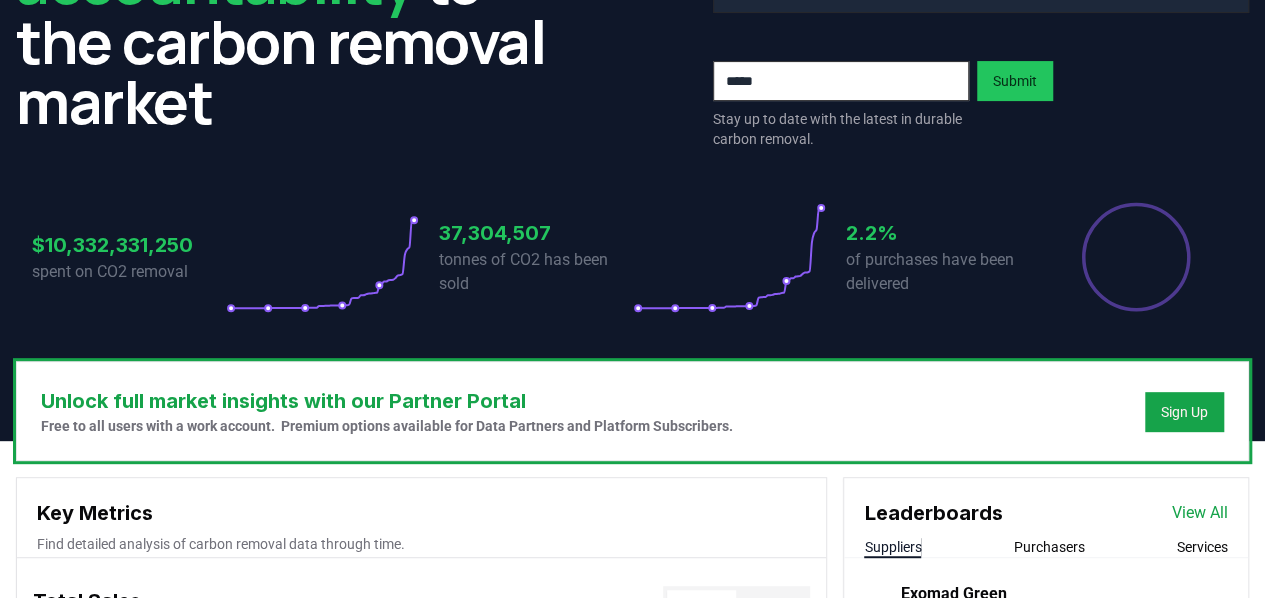 click on "View All" at bounding box center [1200, 513] 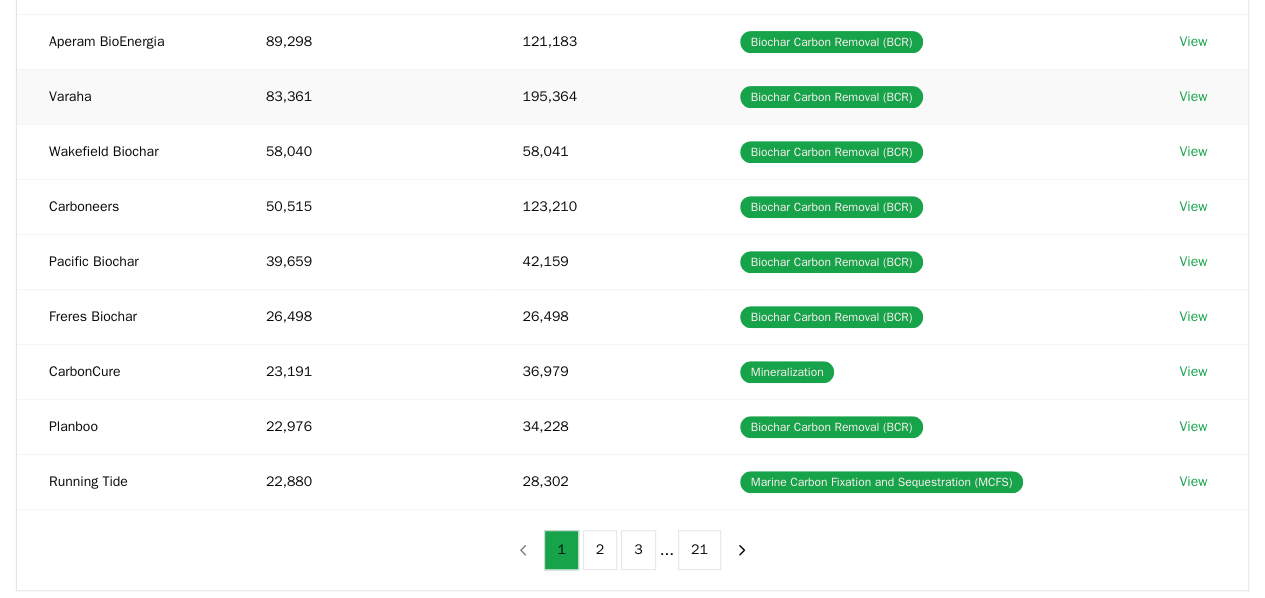 scroll, scrollTop: 363, scrollLeft: 0, axis: vertical 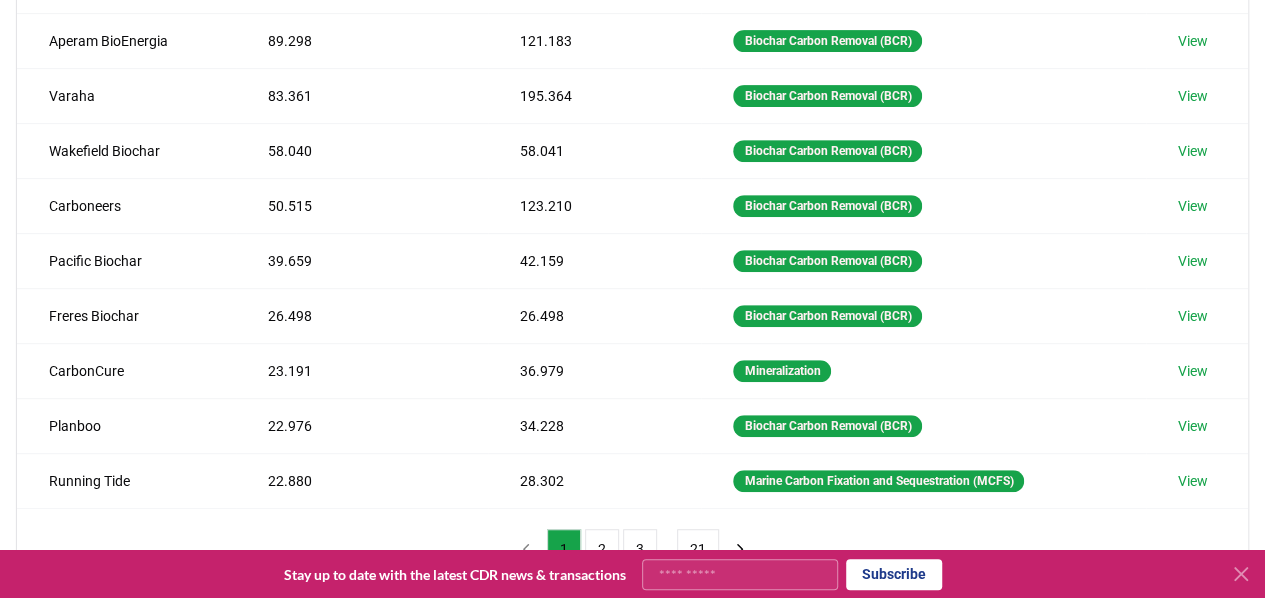 click 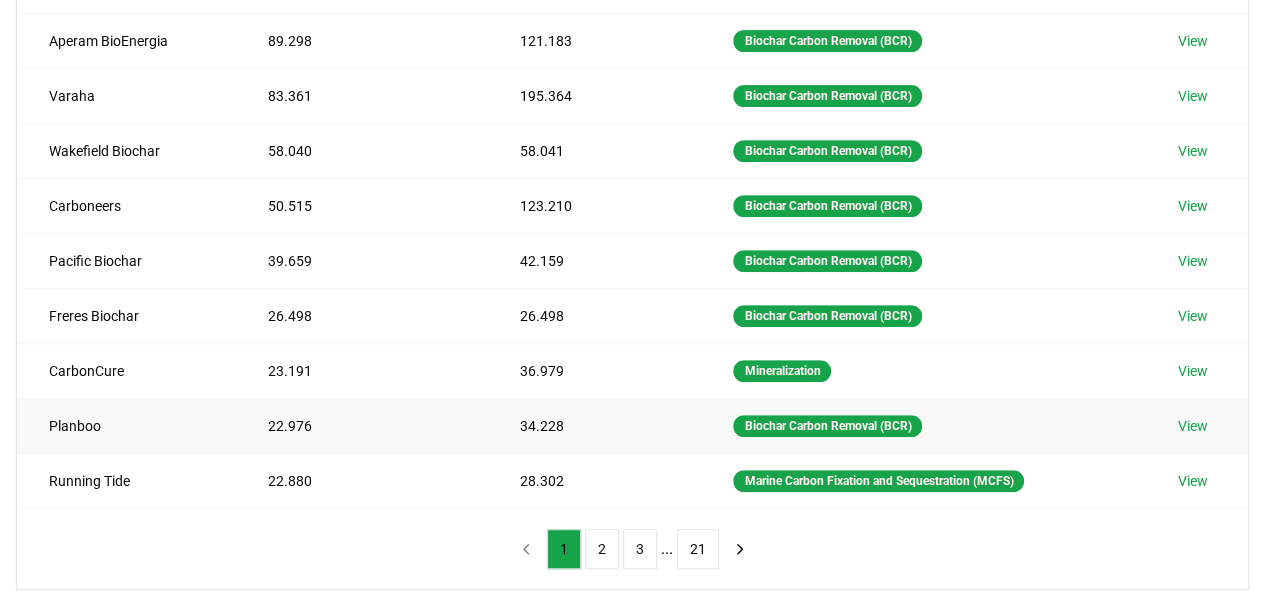 click on "View" at bounding box center (1193, 426) 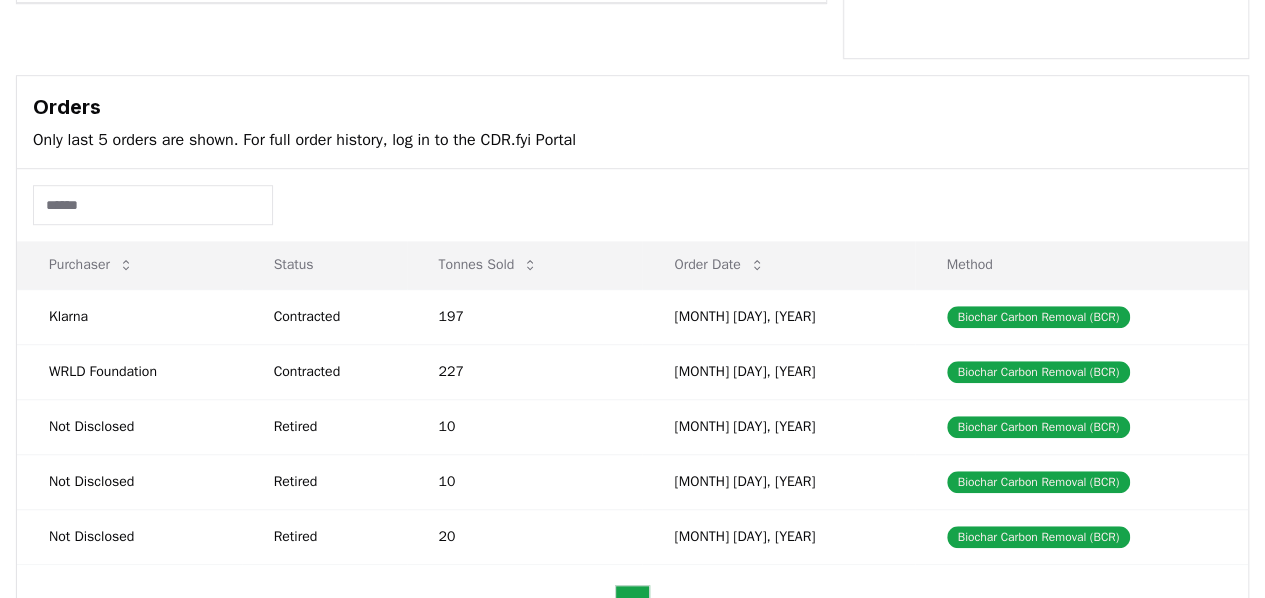scroll, scrollTop: 0, scrollLeft: 0, axis: both 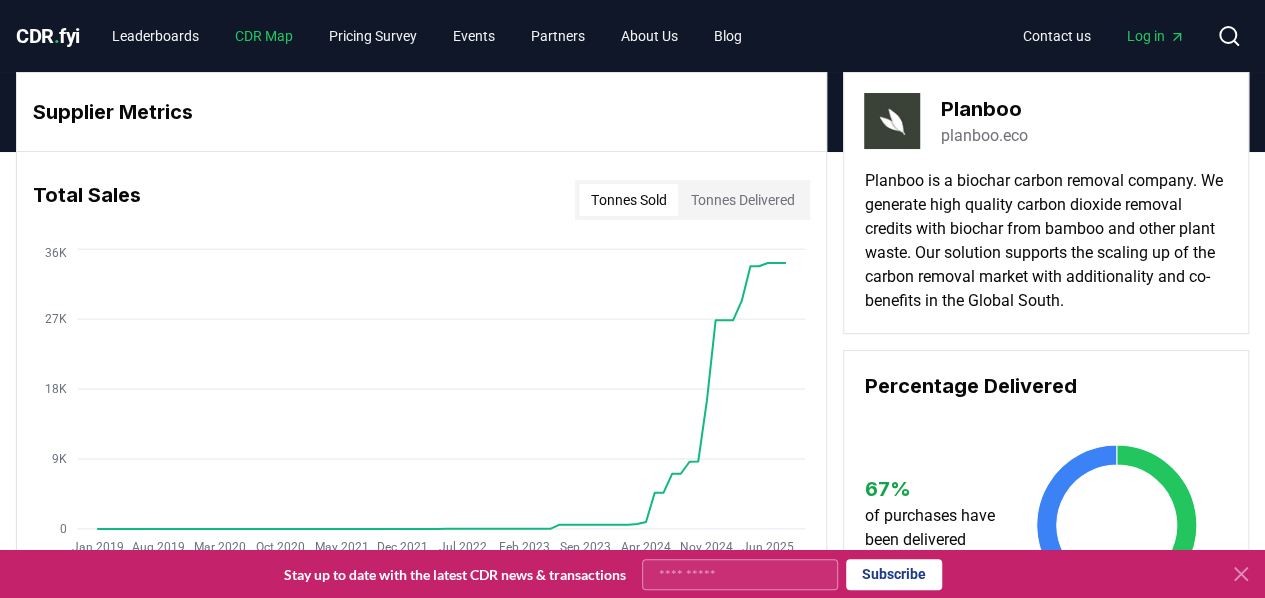 click on "CDR Map" at bounding box center [264, 36] 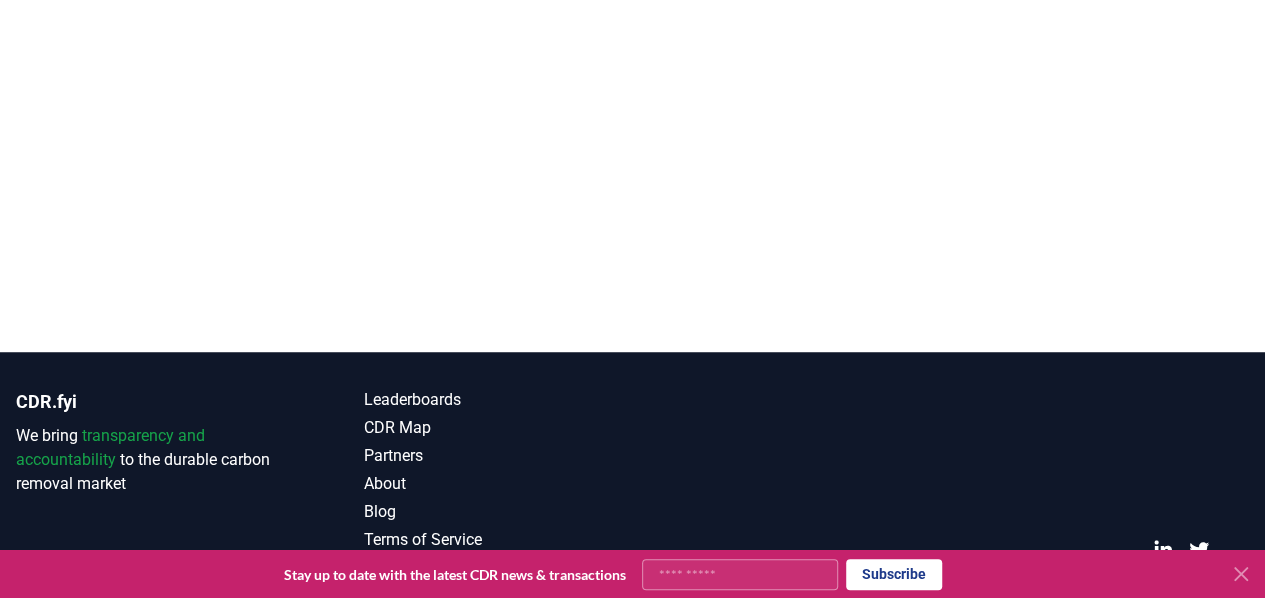 scroll, scrollTop: 505, scrollLeft: 0, axis: vertical 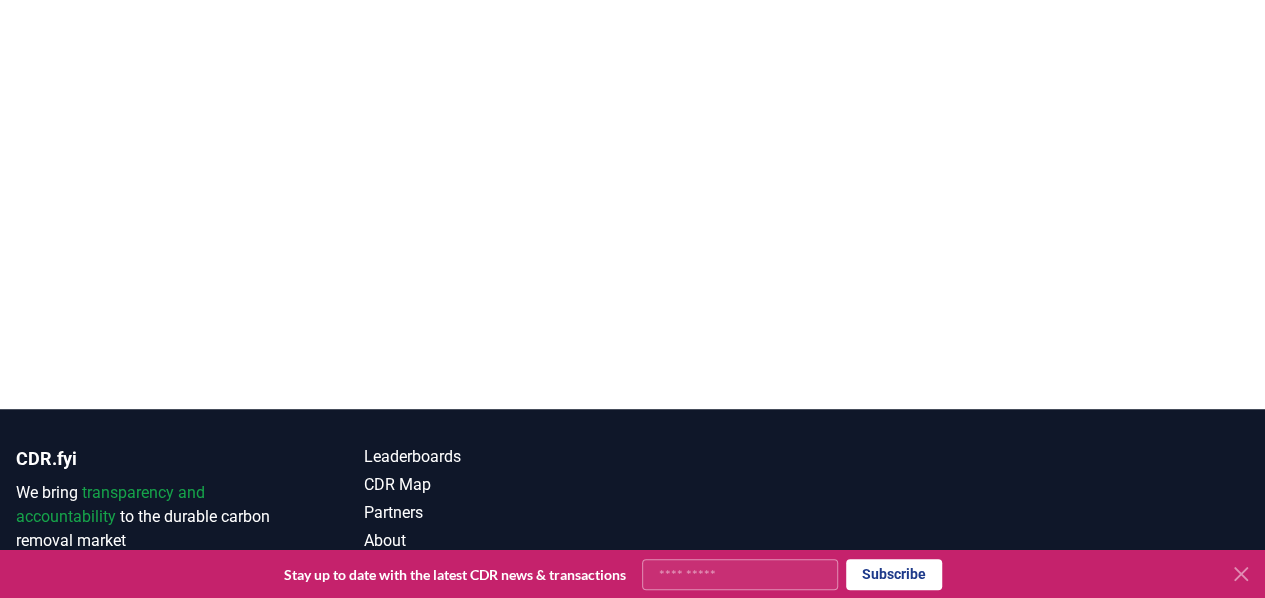 click 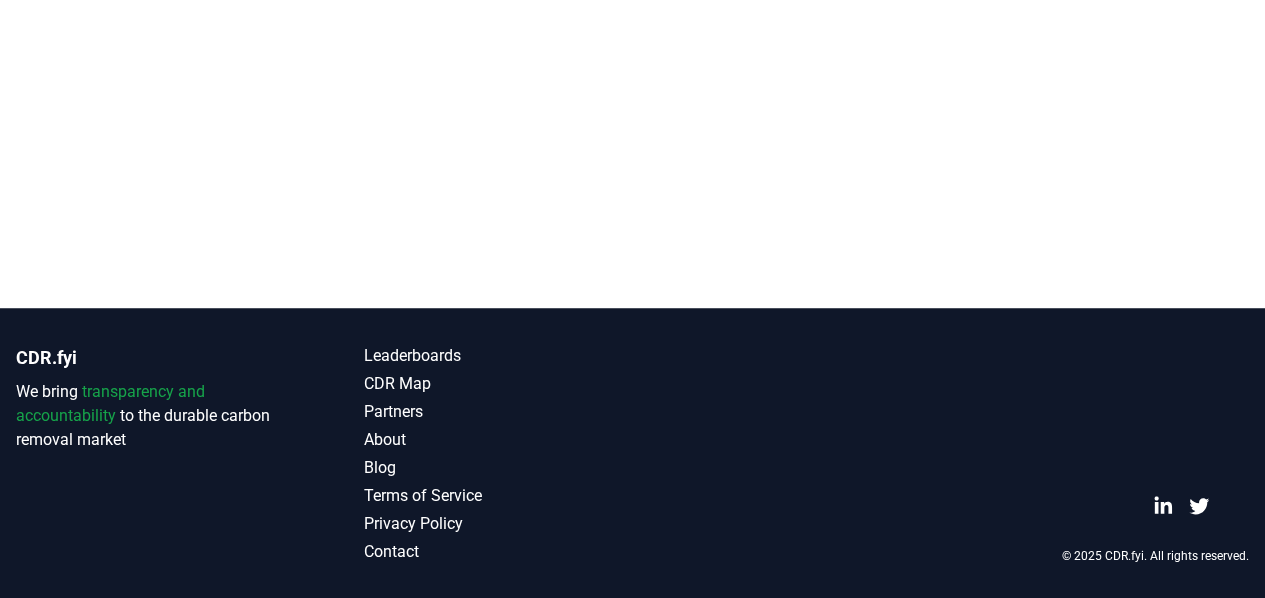 scroll, scrollTop: 607, scrollLeft: 0, axis: vertical 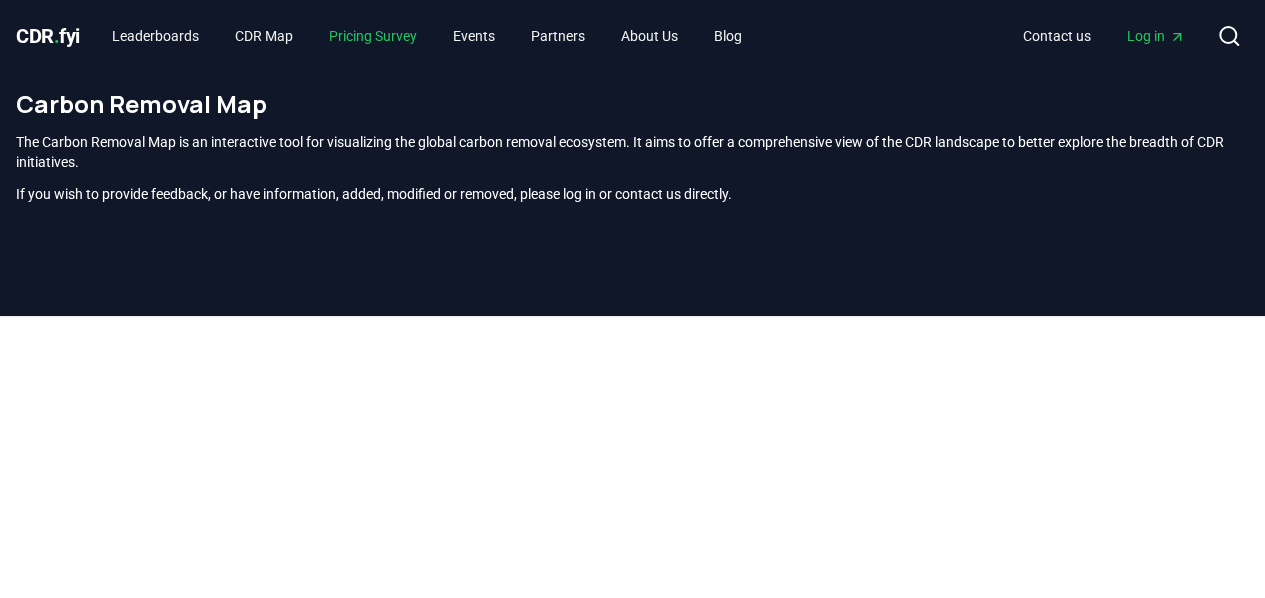 click on "Pricing Survey" at bounding box center [373, 36] 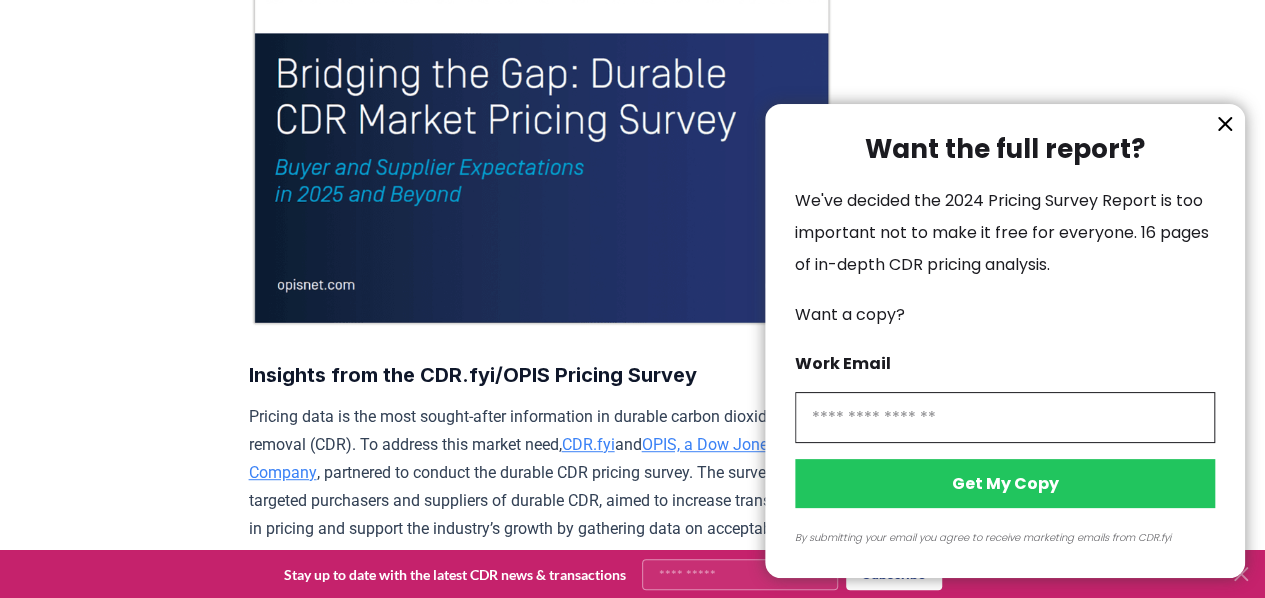 scroll, scrollTop: 329, scrollLeft: 0, axis: vertical 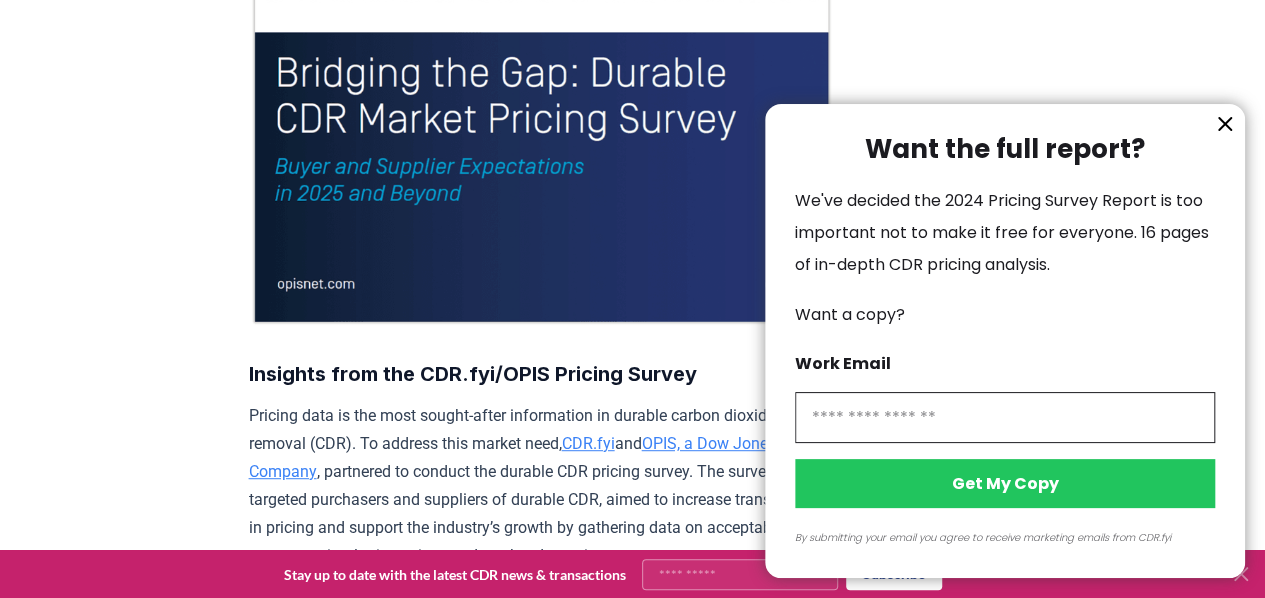 click 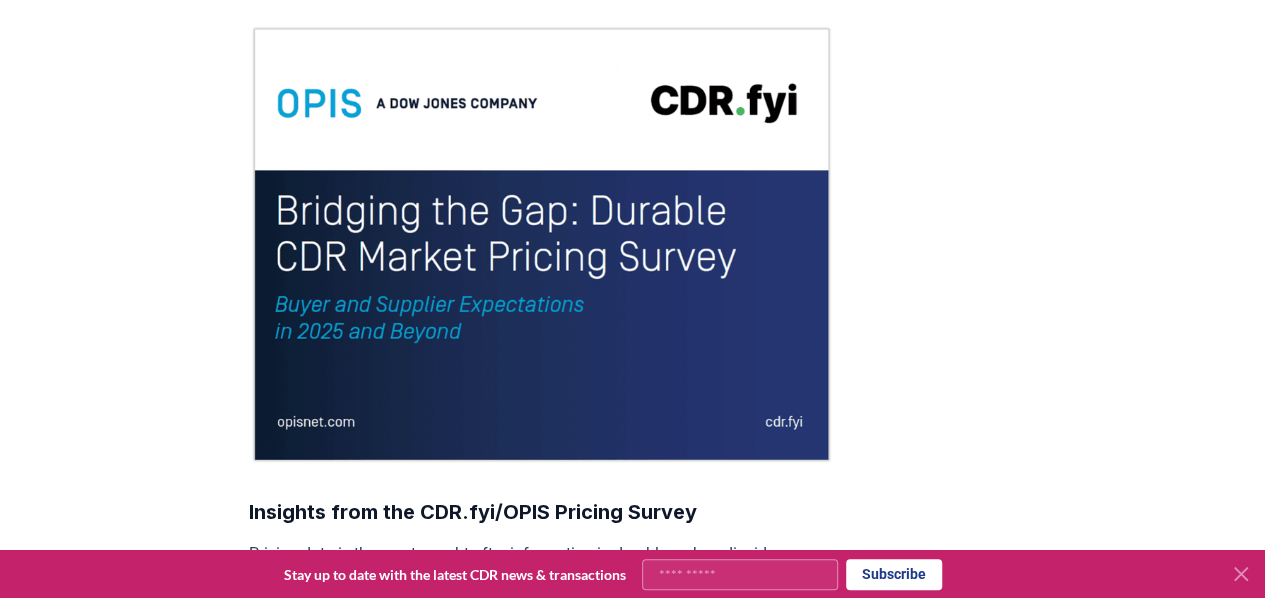scroll, scrollTop: 0, scrollLeft: 0, axis: both 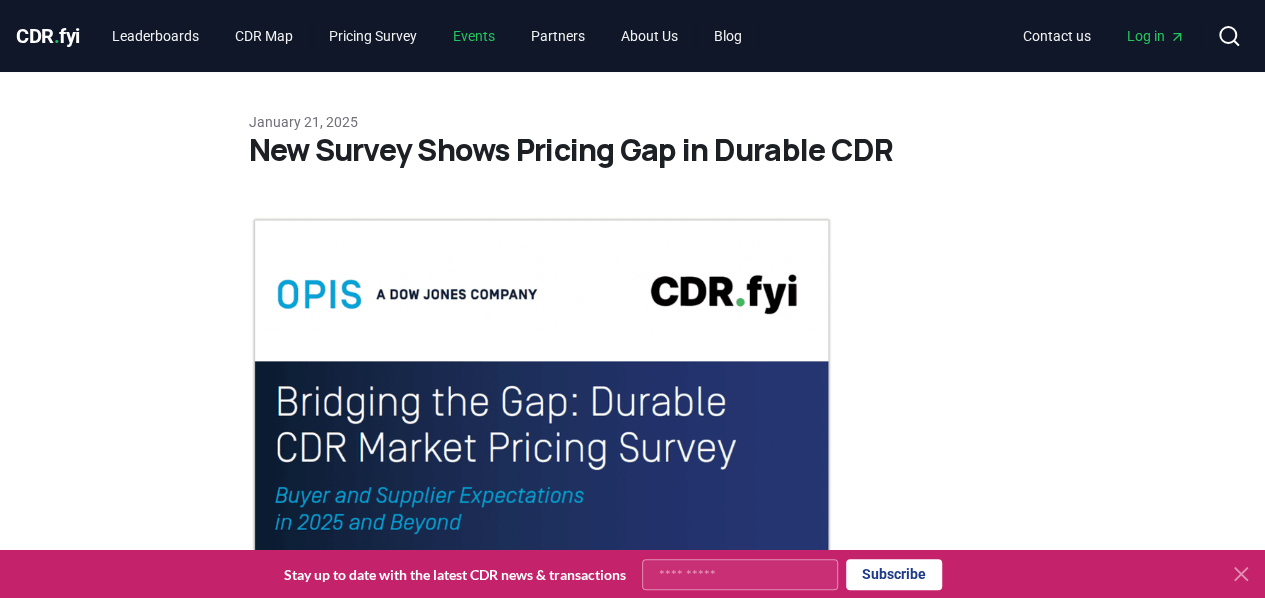 click on "Events" at bounding box center (474, 36) 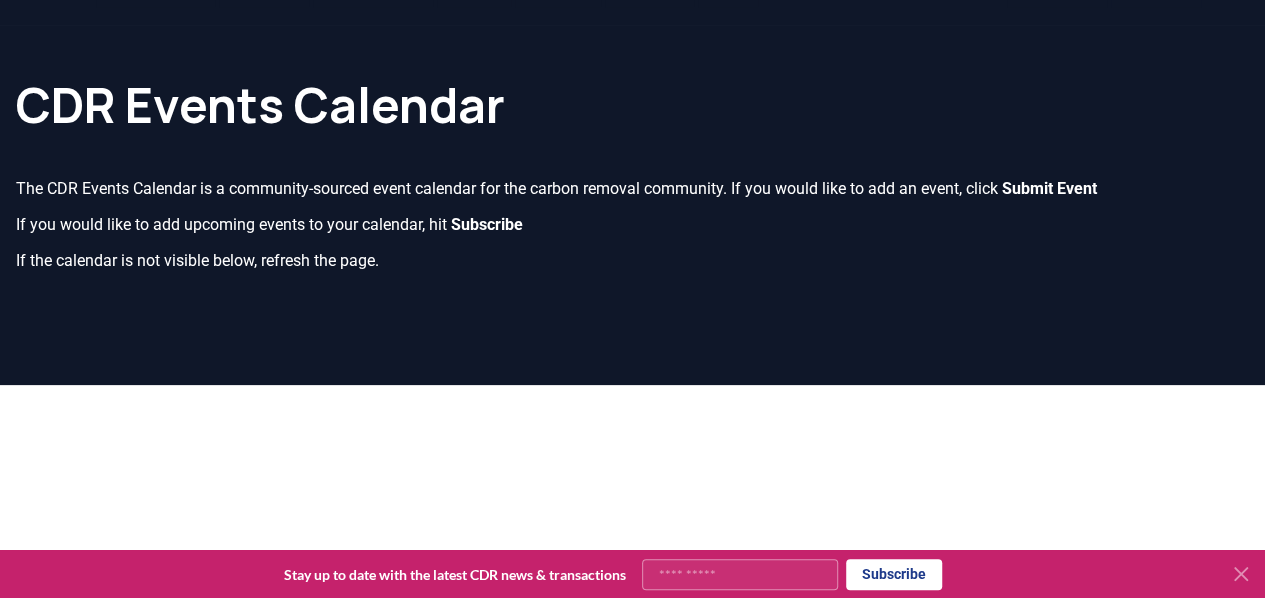 scroll, scrollTop: 0, scrollLeft: 0, axis: both 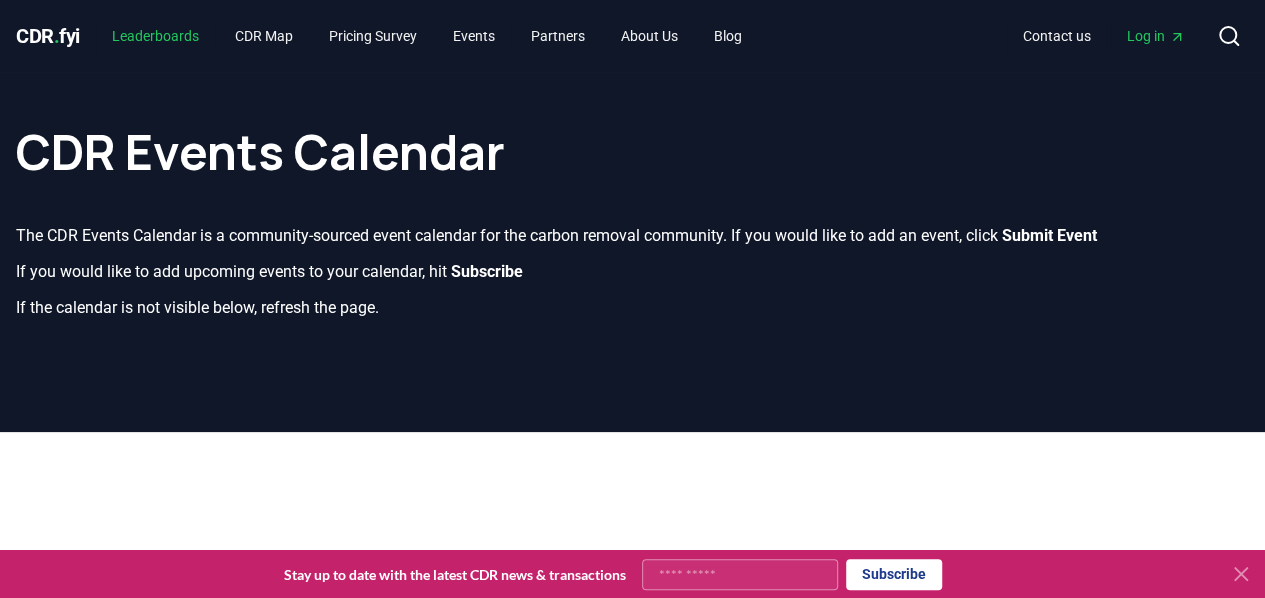 click on "Leaderboards" at bounding box center [155, 36] 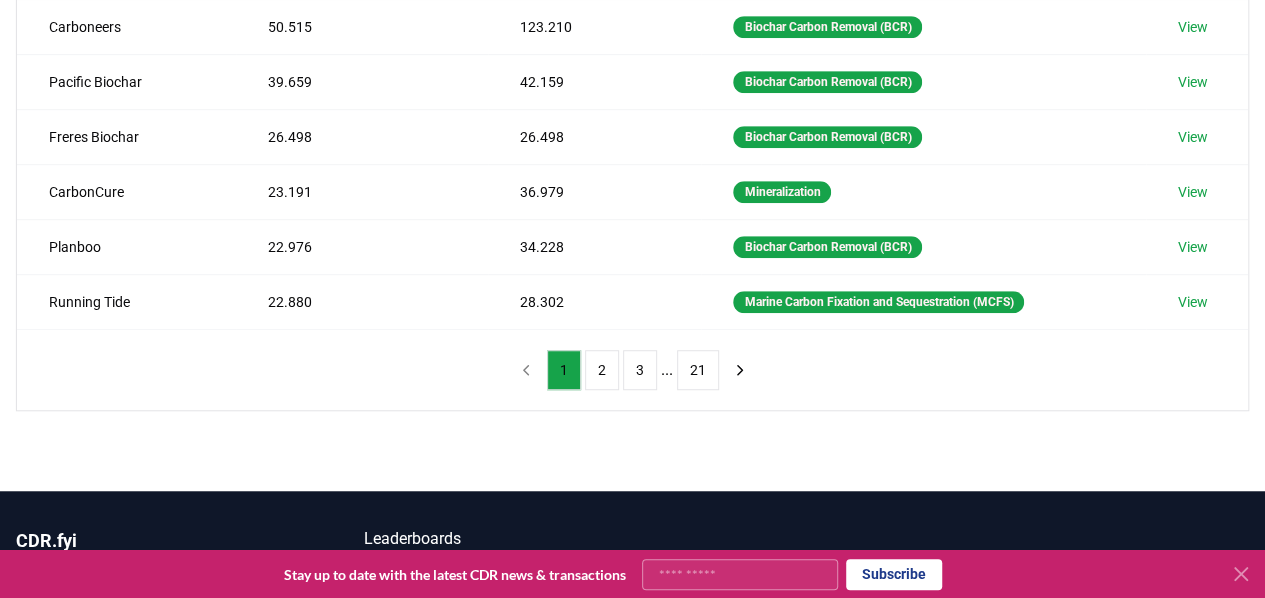 scroll, scrollTop: 544, scrollLeft: 0, axis: vertical 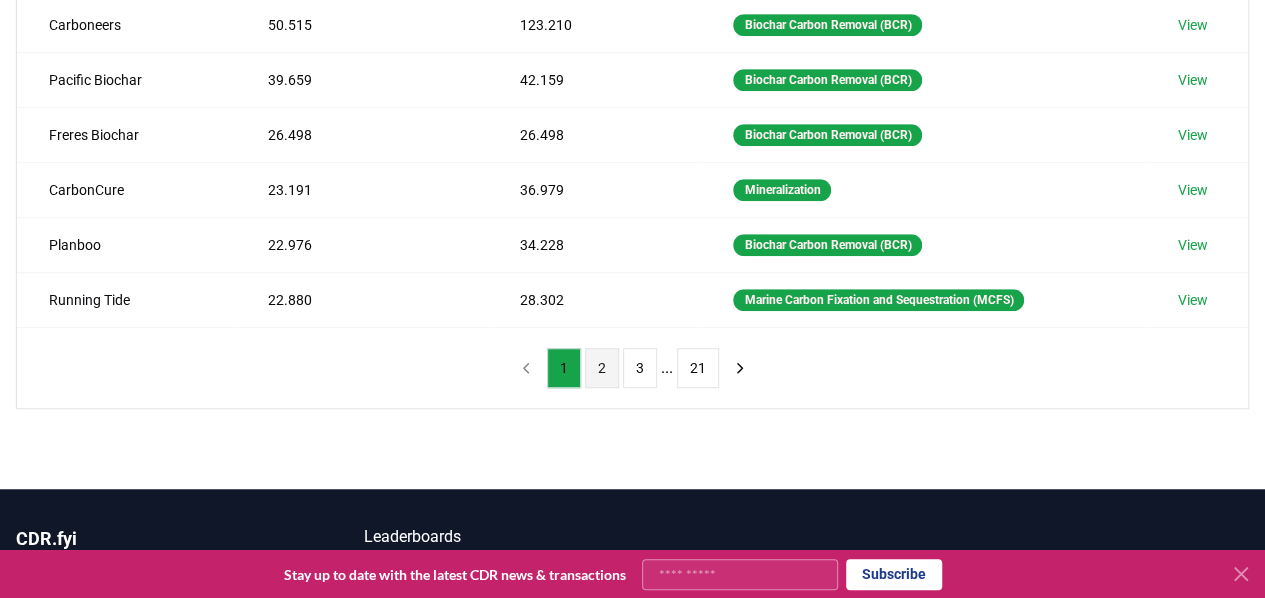click on "2" at bounding box center [602, 368] 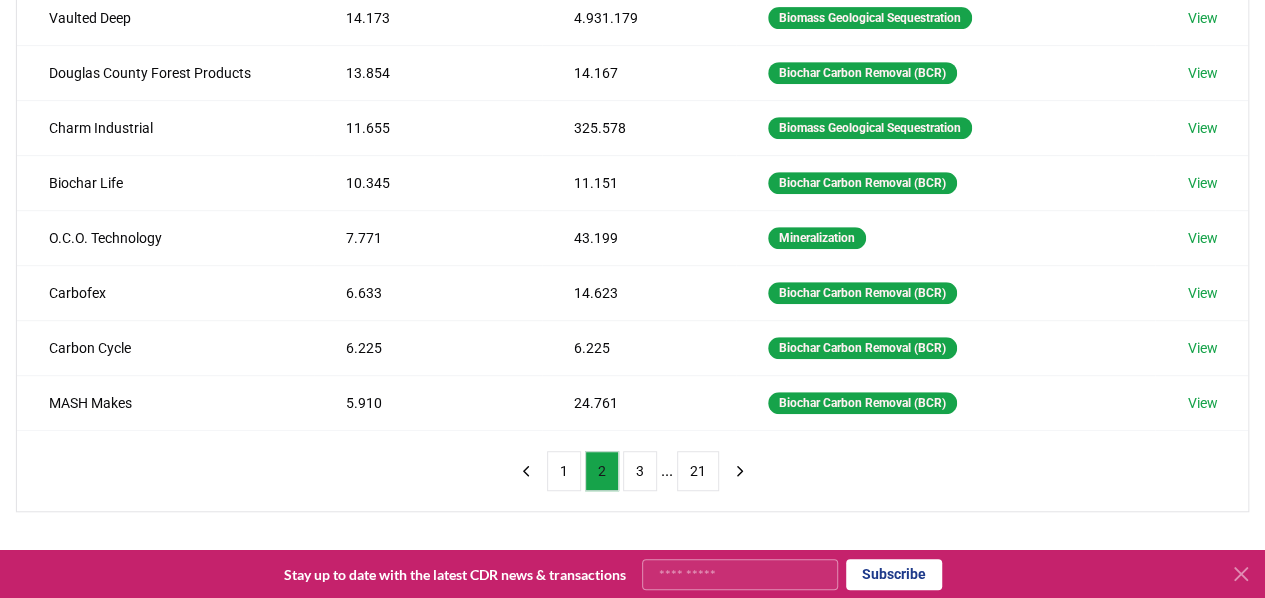 scroll, scrollTop: 442, scrollLeft: 0, axis: vertical 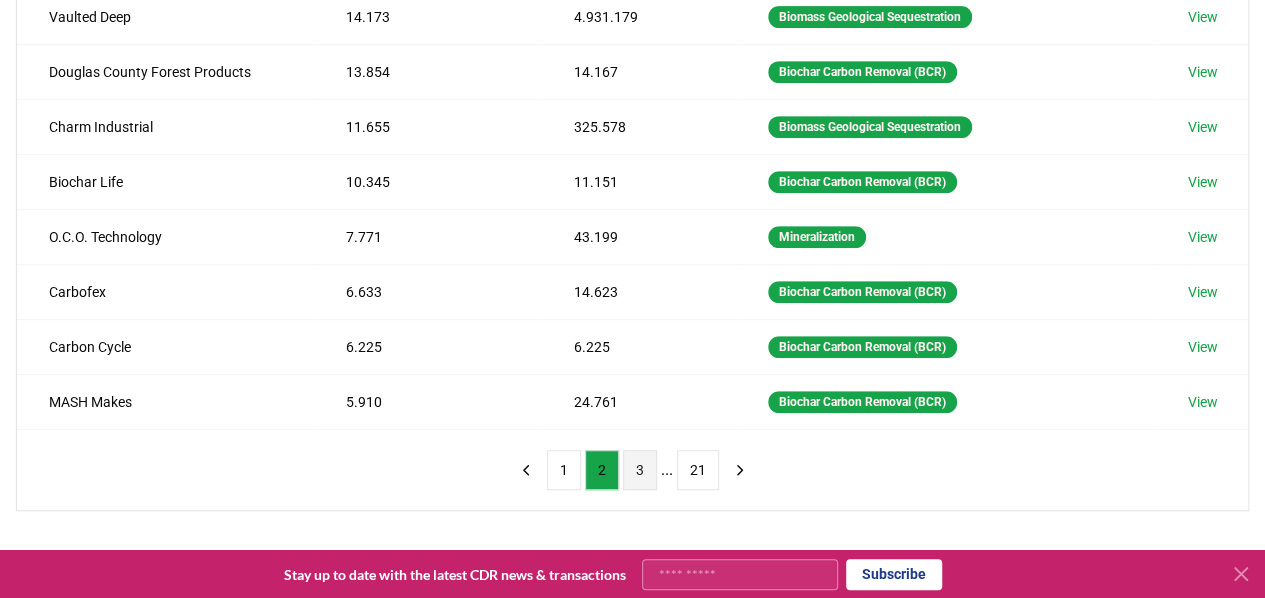 click on "3" at bounding box center [640, 470] 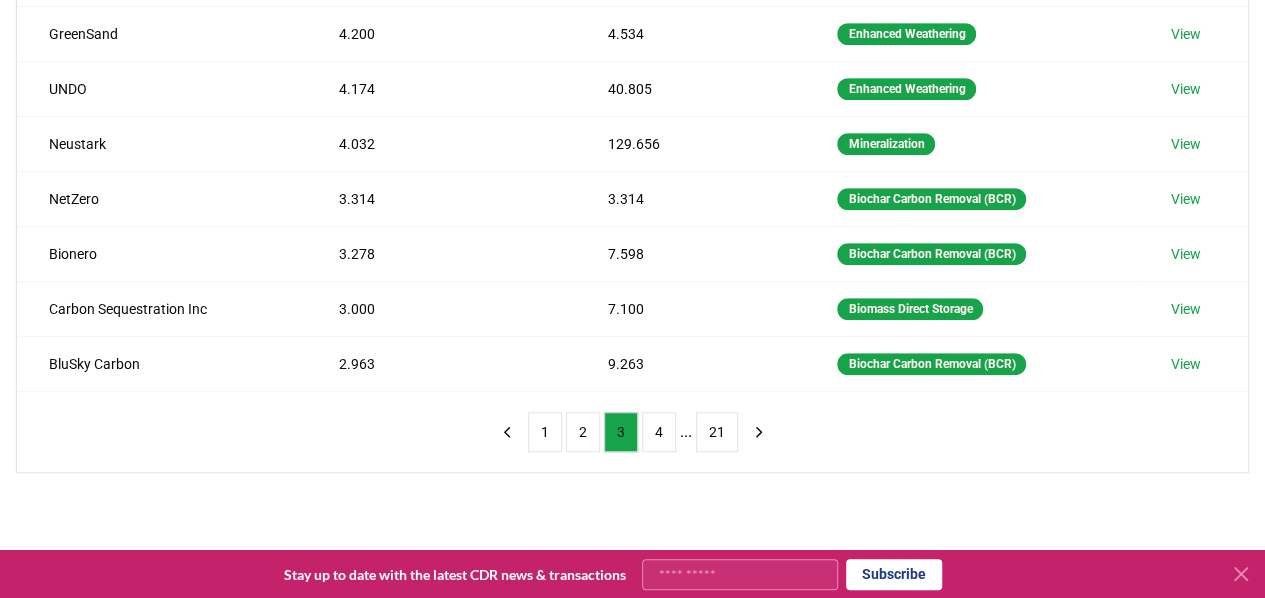 scroll, scrollTop: 481, scrollLeft: 0, axis: vertical 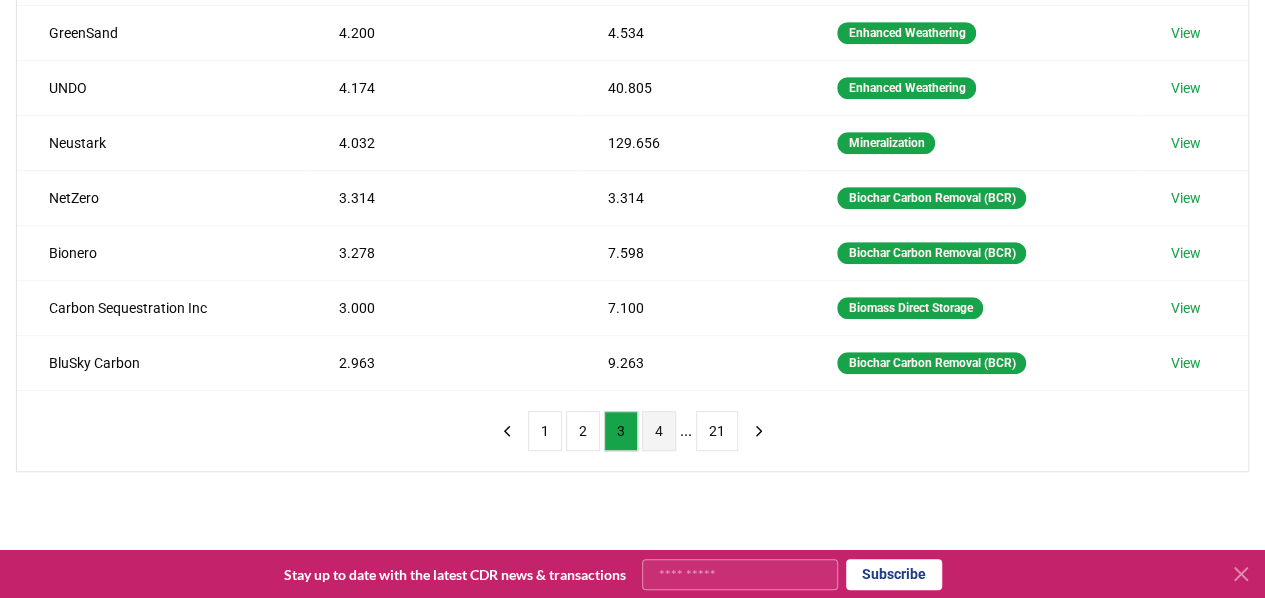 click on "4" at bounding box center (659, 431) 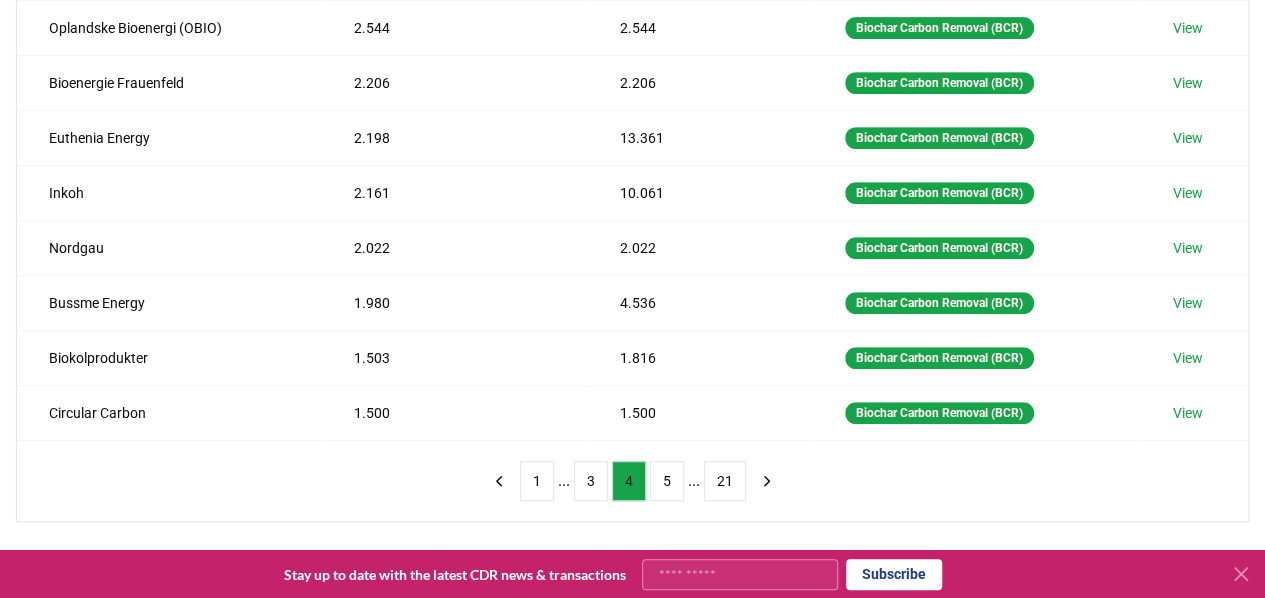 scroll, scrollTop: 449, scrollLeft: 0, axis: vertical 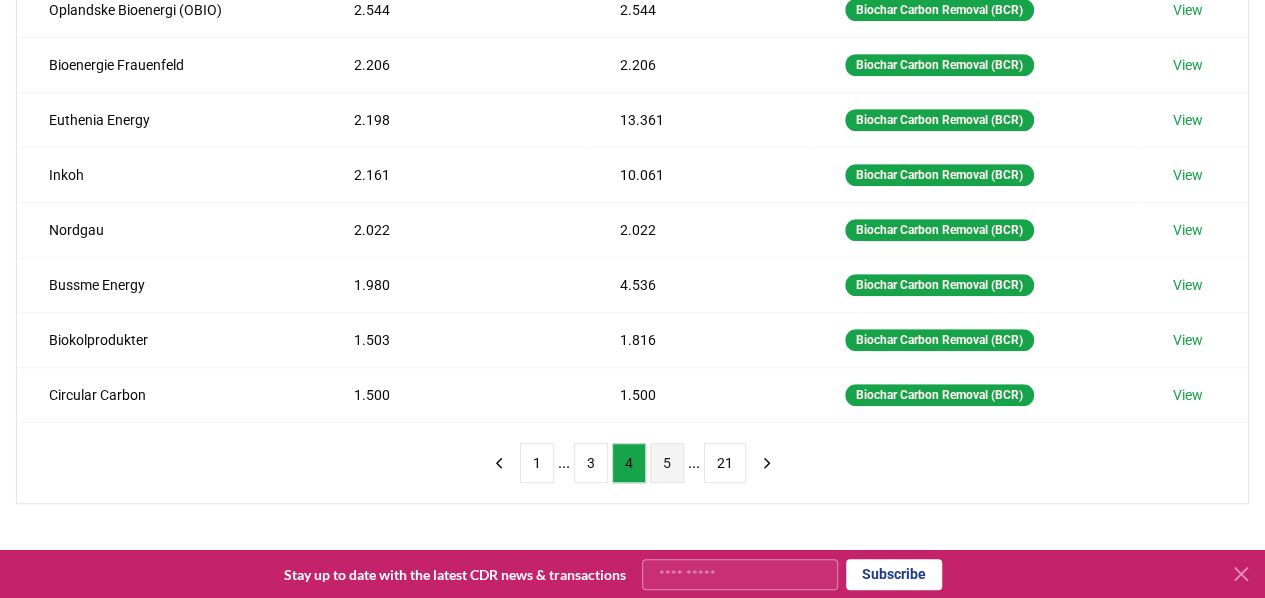 click on "5" at bounding box center (667, 463) 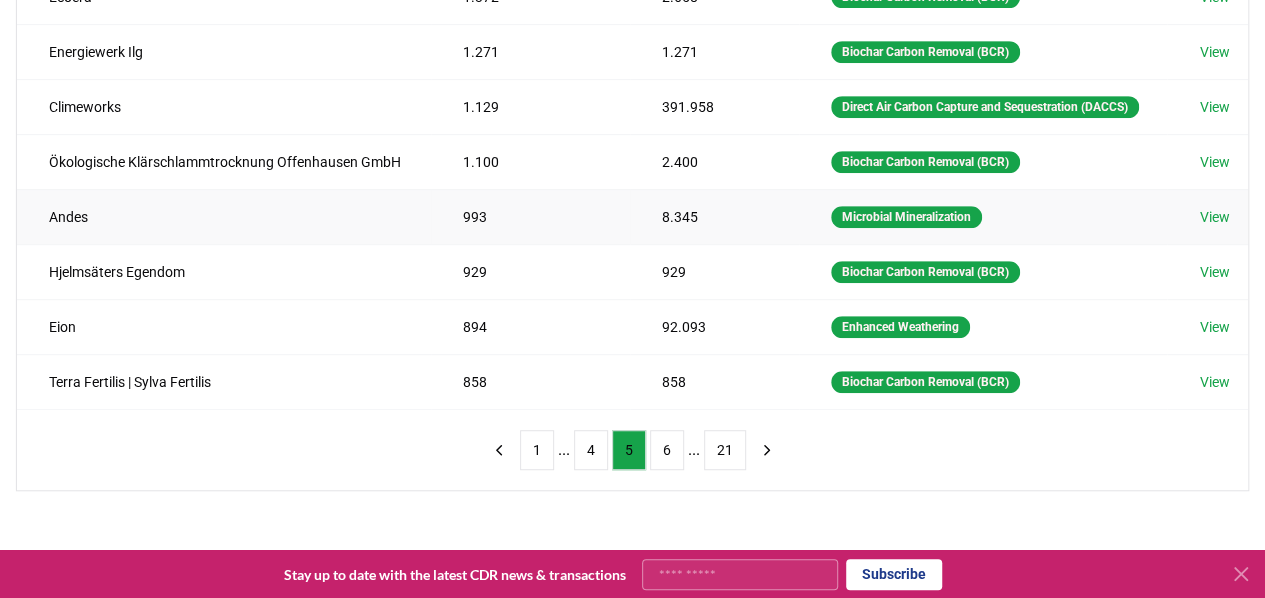 scroll, scrollTop: 522, scrollLeft: 0, axis: vertical 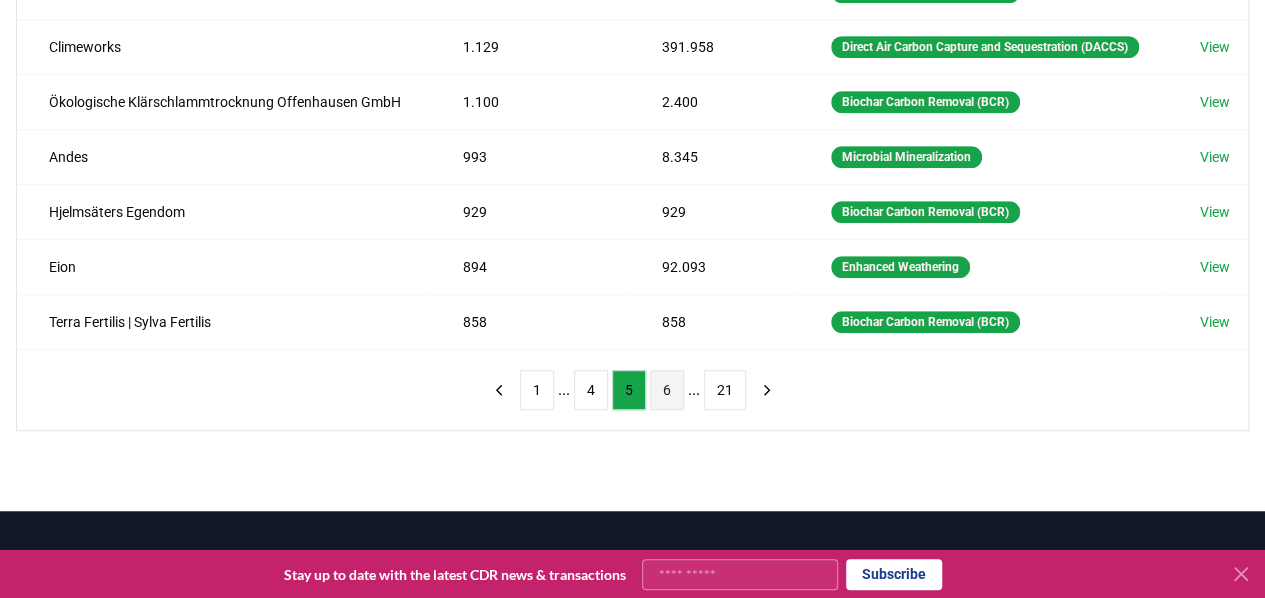 click on "6" at bounding box center [667, 390] 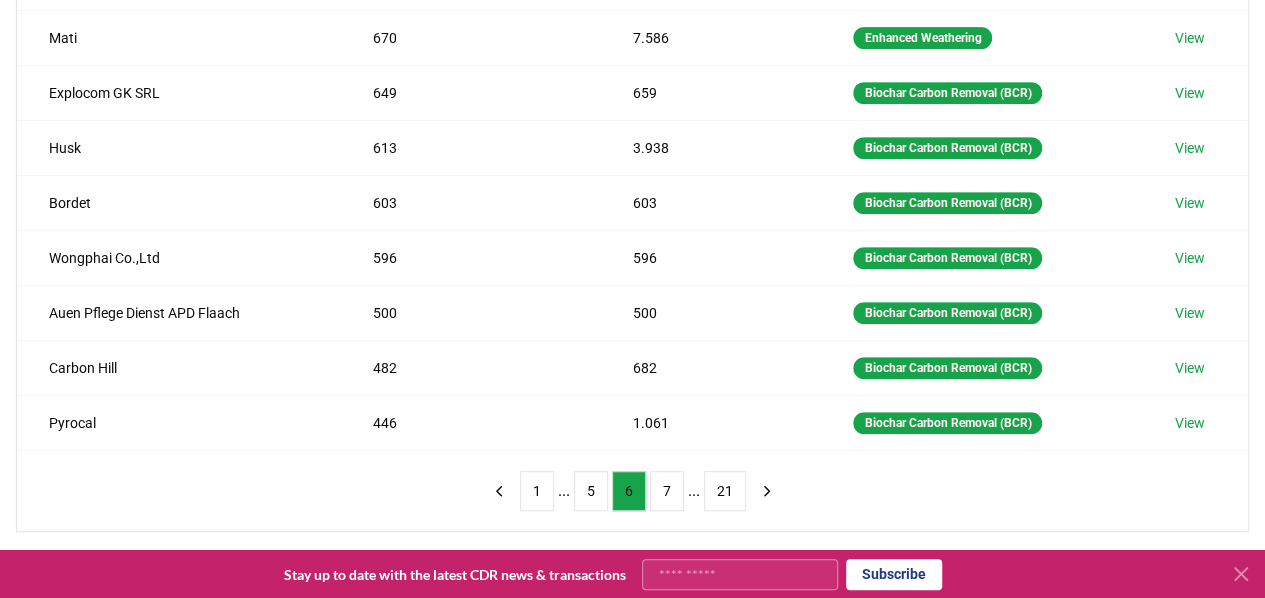 scroll, scrollTop: 425, scrollLeft: 0, axis: vertical 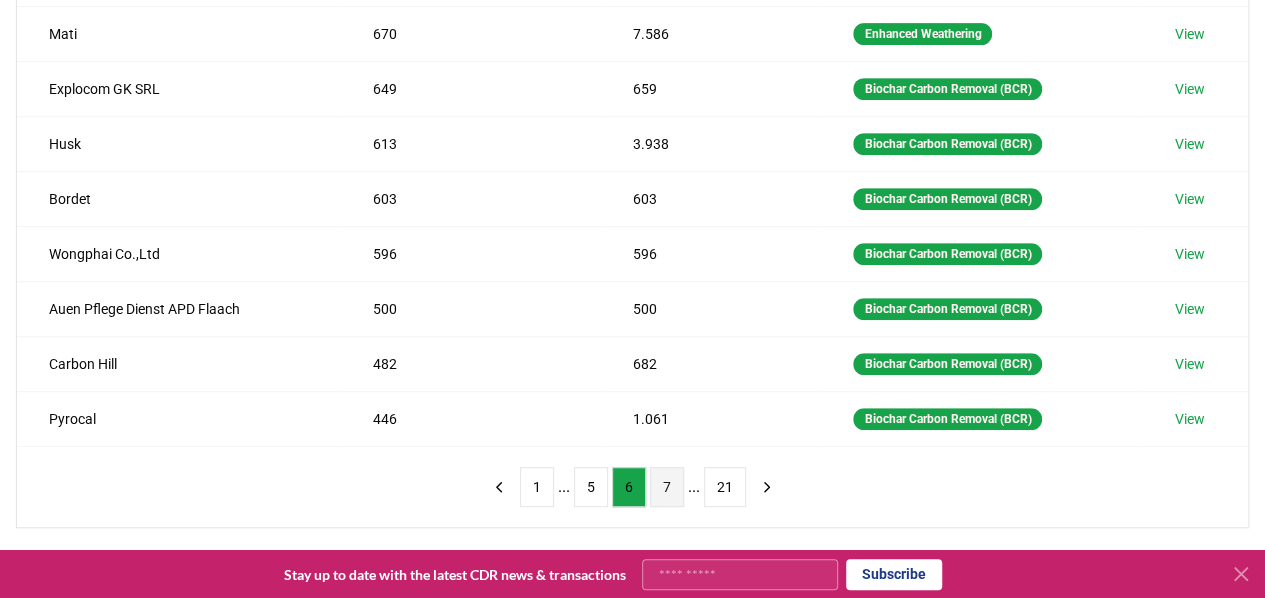 click on "7" at bounding box center [667, 487] 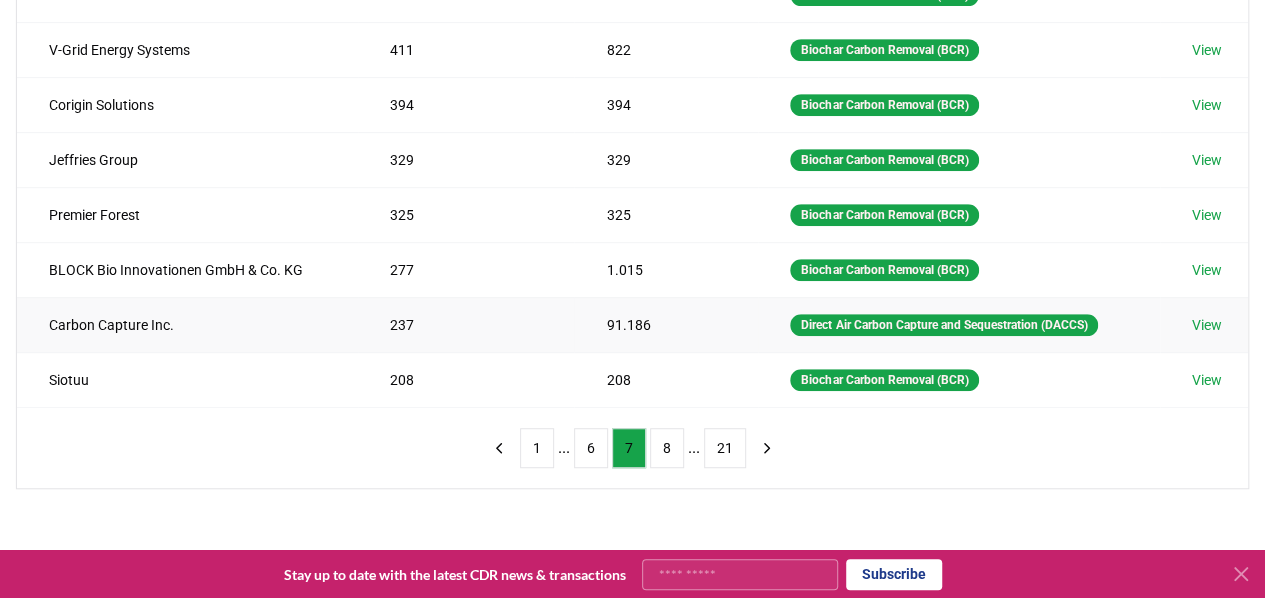 scroll, scrollTop: 465, scrollLeft: 0, axis: vertical 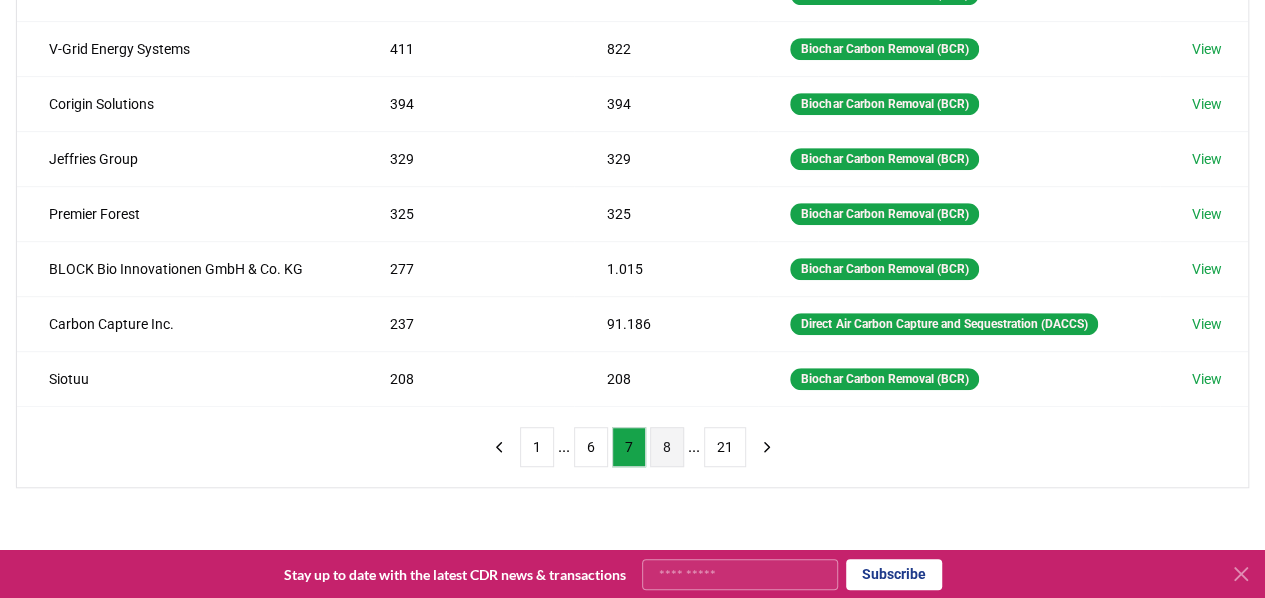 click on "8" at bounding box center [667, 447] 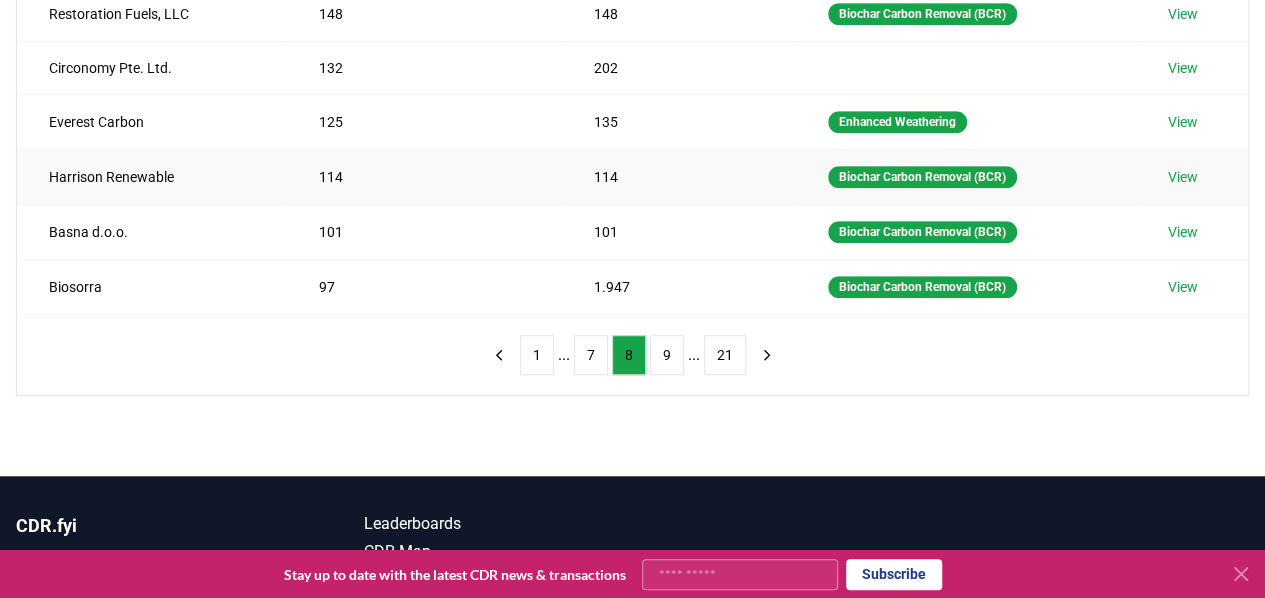 scroll, scrollTop: 556, scrollLeft: 0, axis: vertical 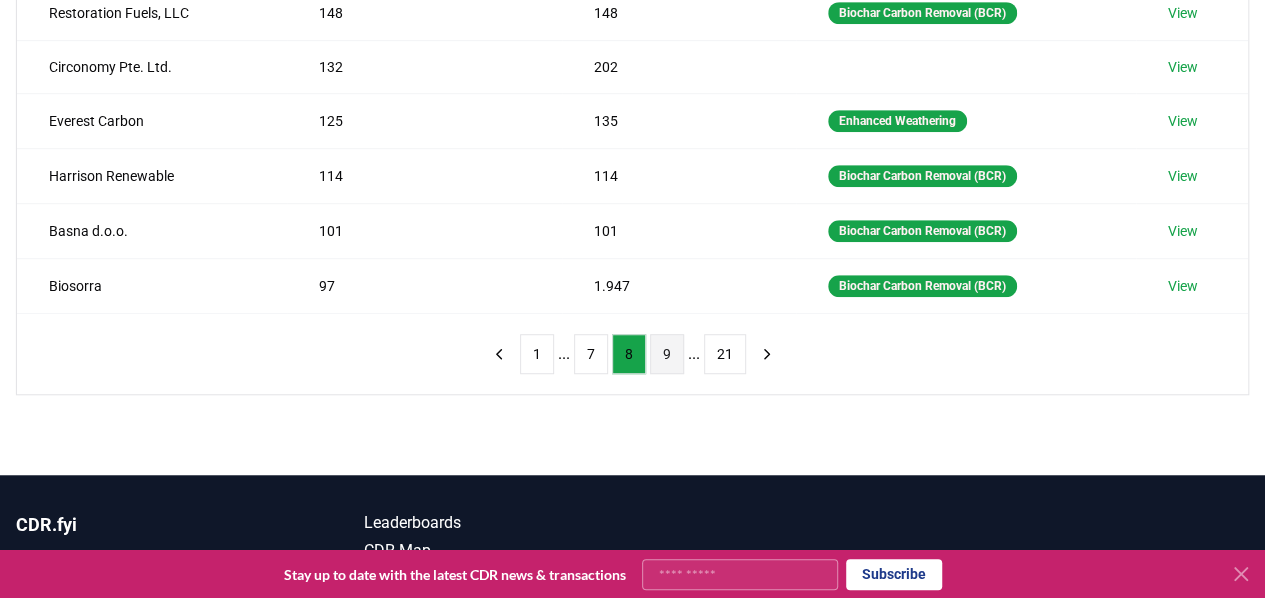 click on "9" at bounding box center (667, 354) 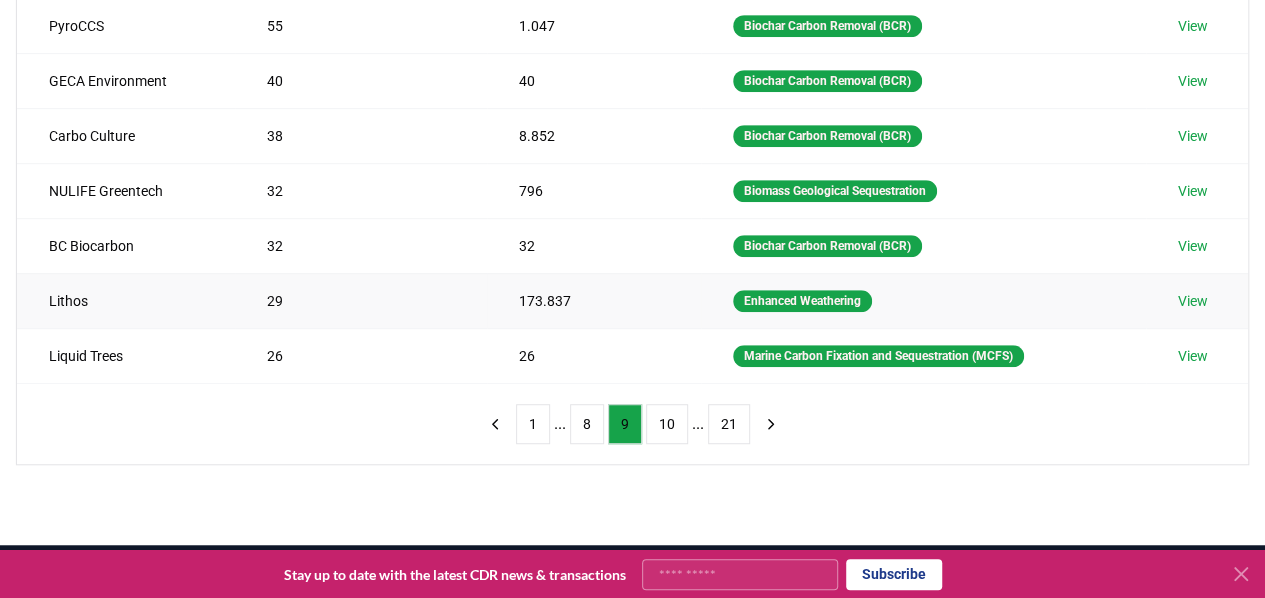 scroll, scrollTop: 491, scrollLeft: 0, axis: vertical 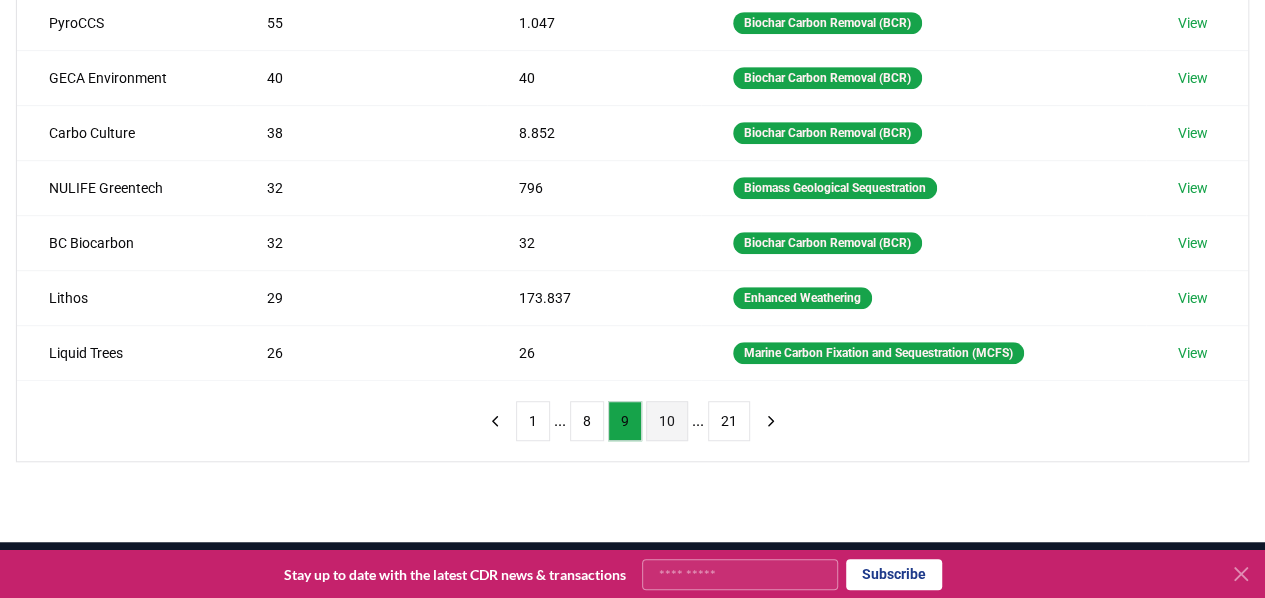 click on "10" at bounding box center (667, 421) 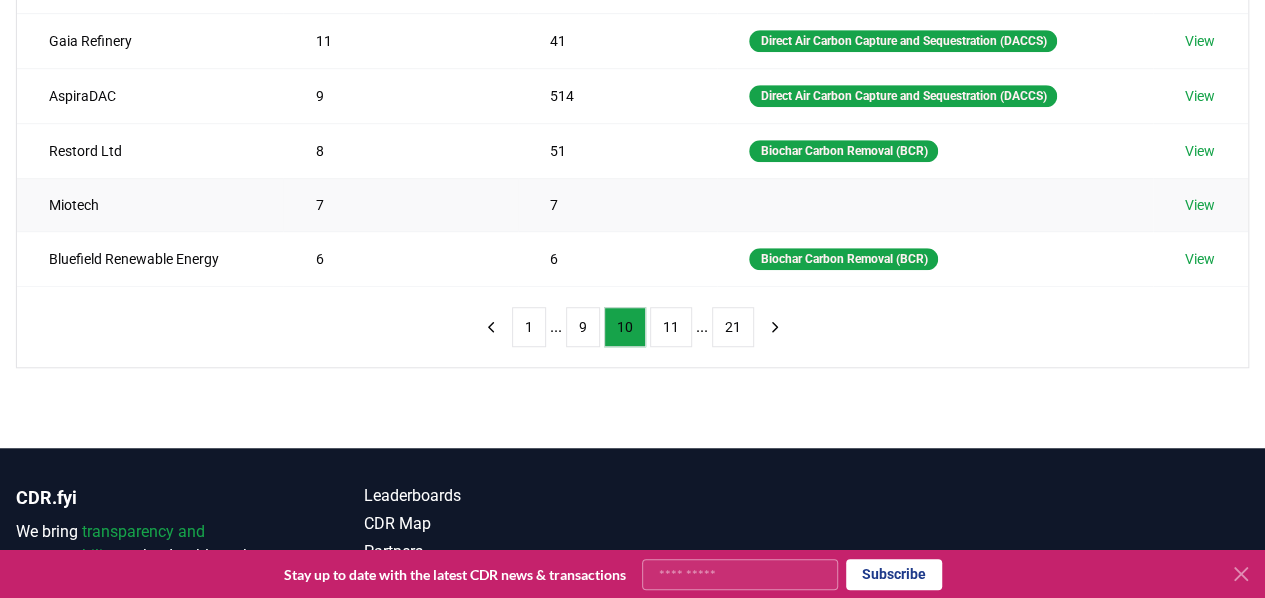 scroll, scrollTop: 584, scrollLeft: 0, axis: vertical 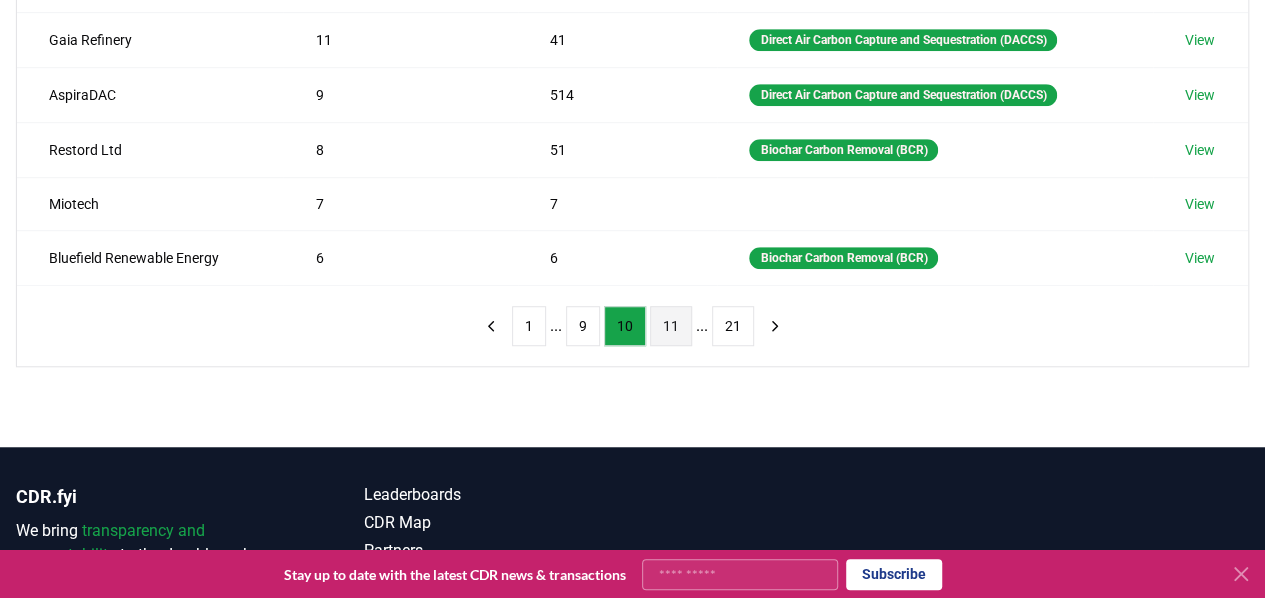 click on "11" at bounding box center [671, 326] 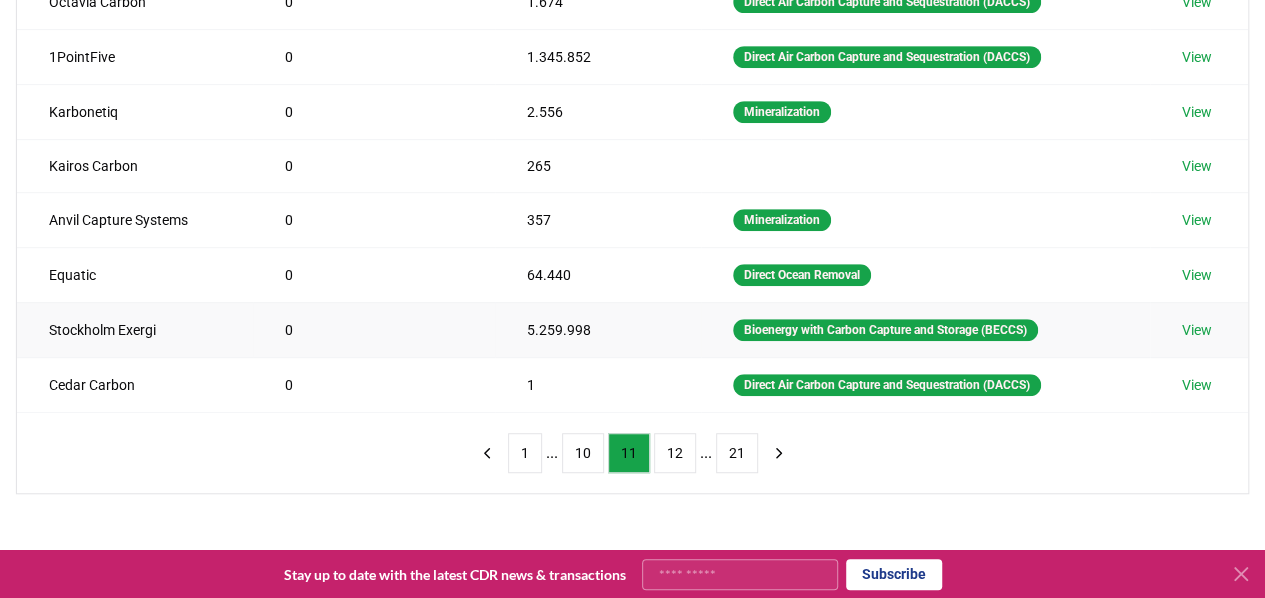 scroll, scrollTop: 458, scrollLeft: 0, axis: vertical 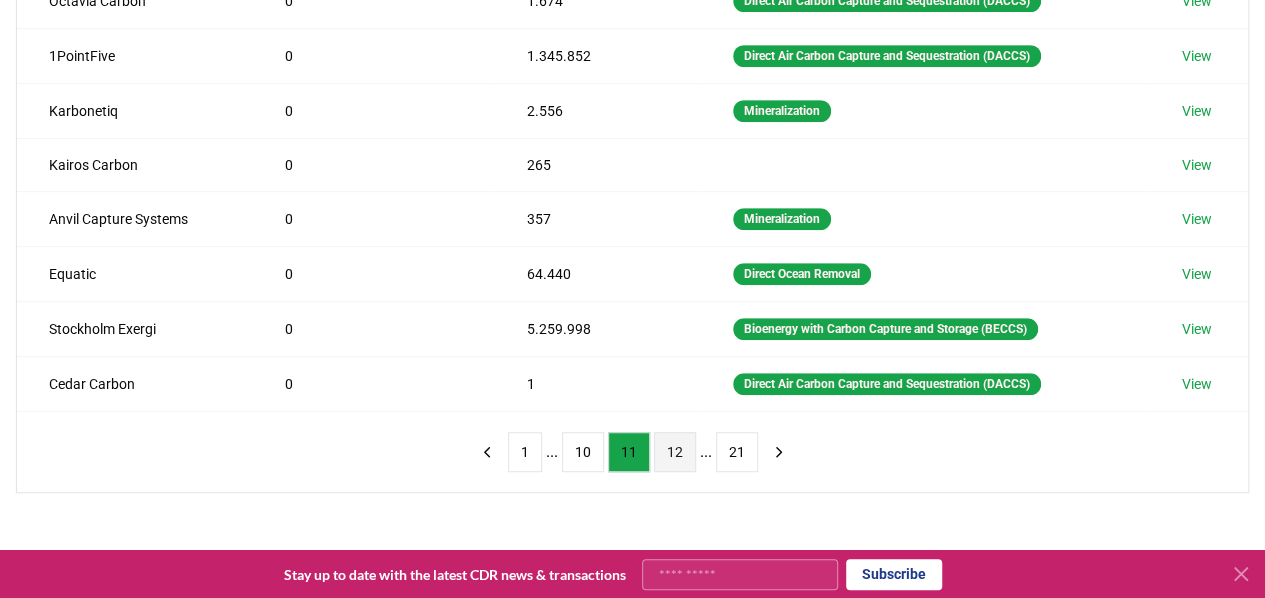 click on "12" at bounding box center (675, 452) 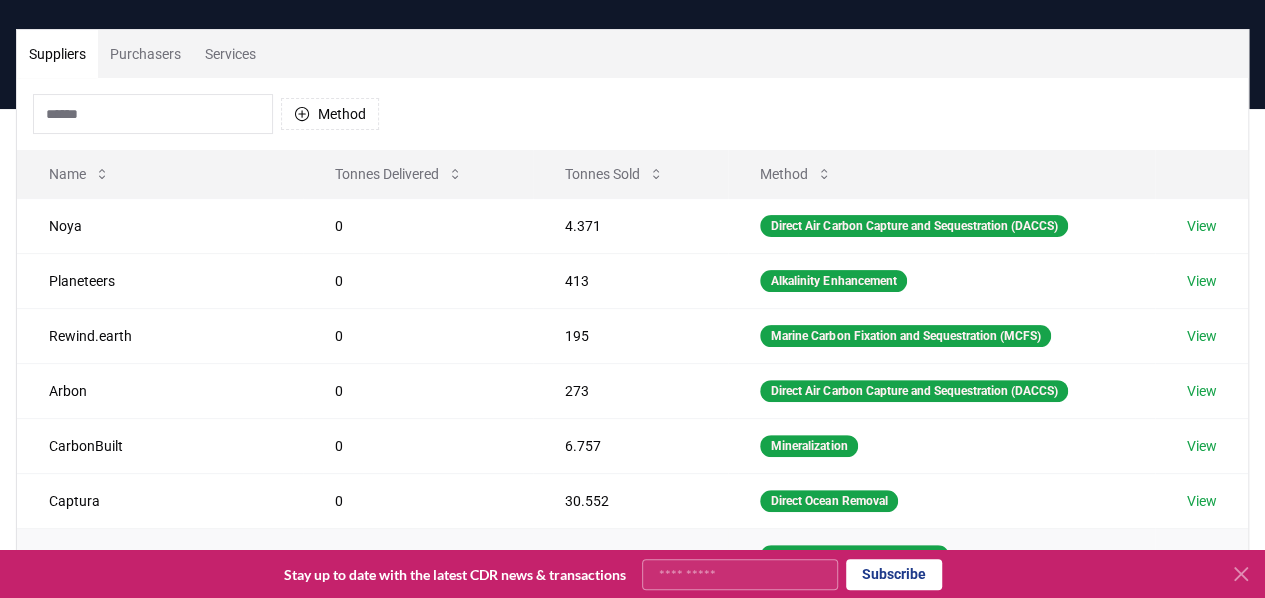 scroll, scrollTop: 122, scrollLeft: 0, axis: vertical 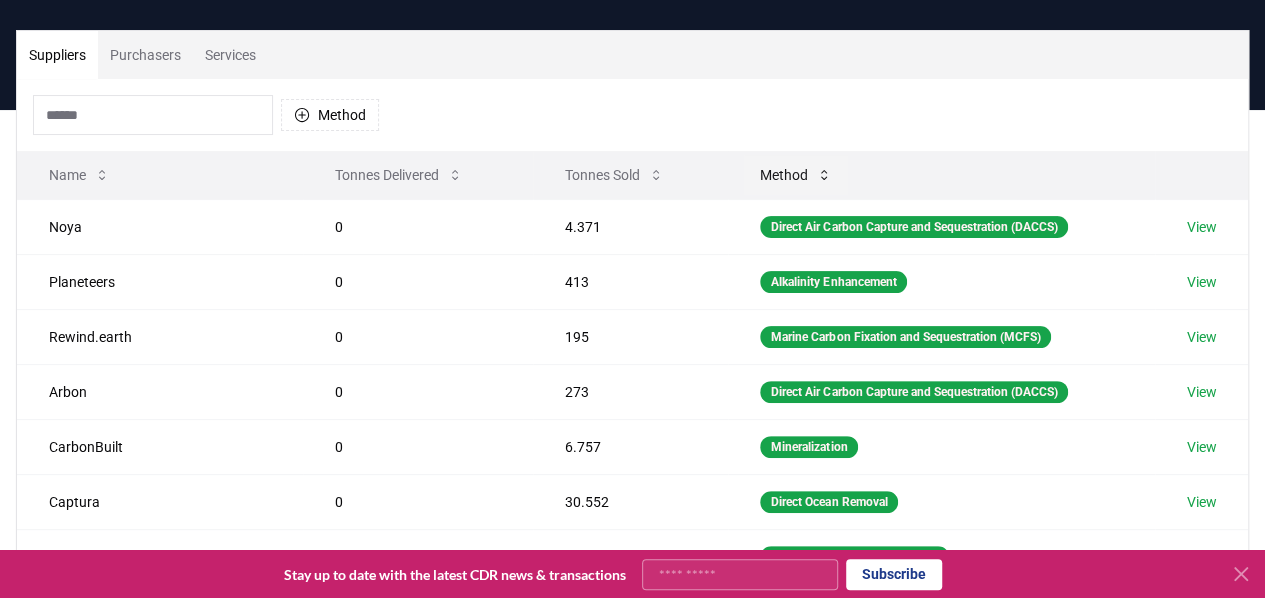 click on "Method" at bounding box center (796, 175) 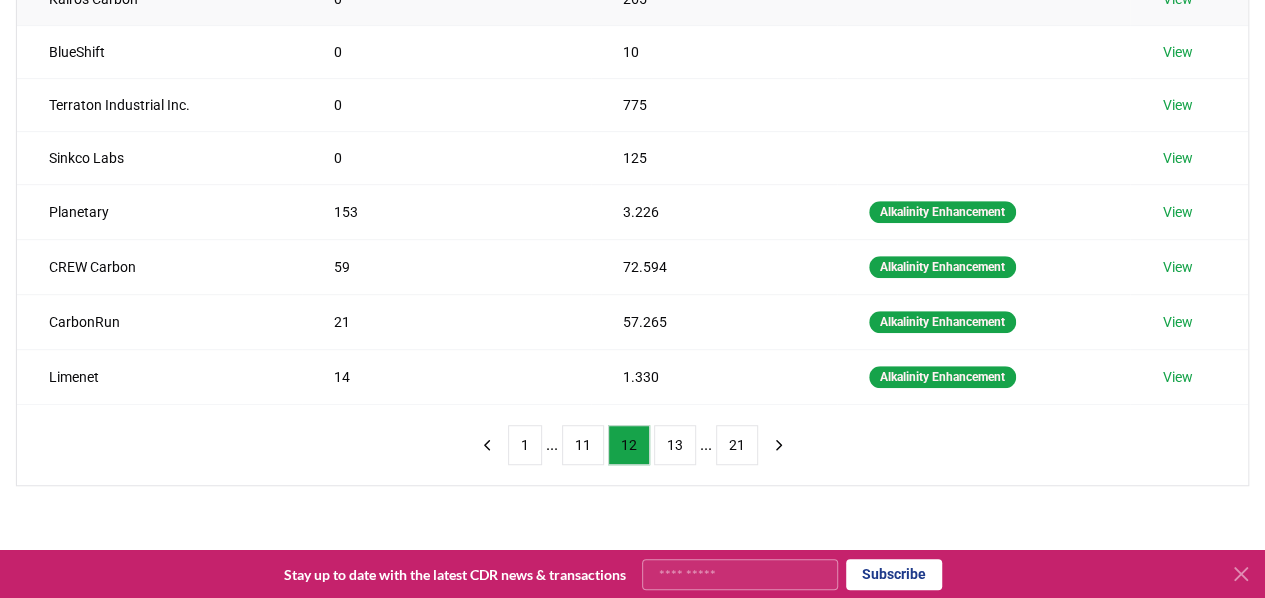 scroll, scrollTop: 485, scrollLeft: 0, axis: vertical 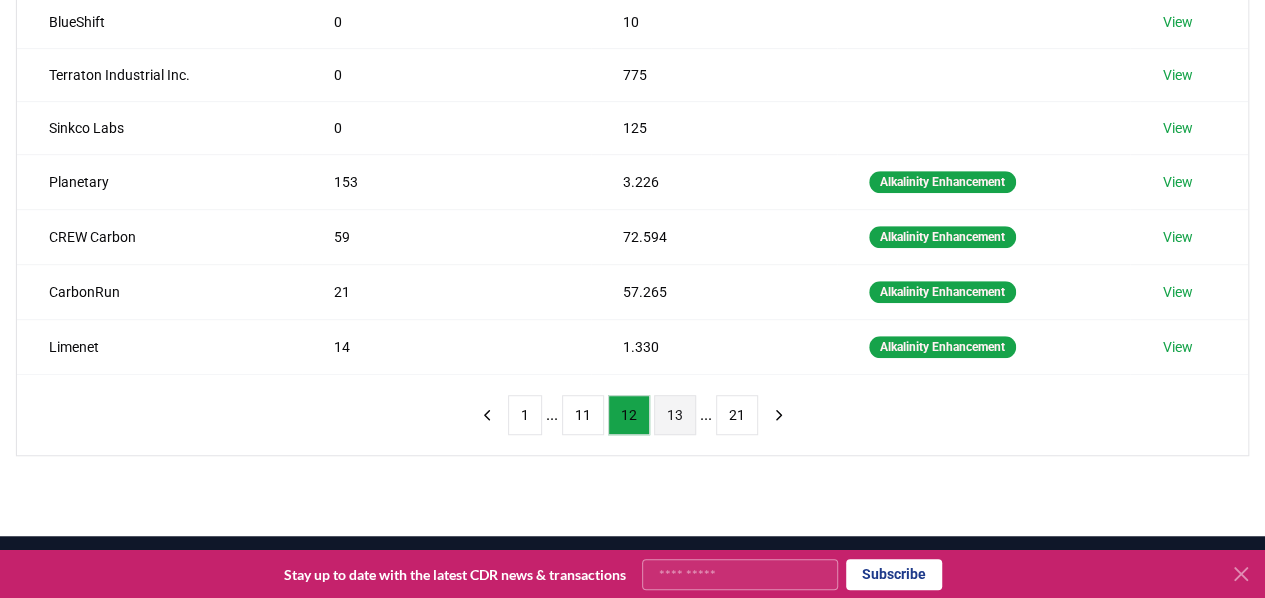 click on "13" at bounding box center [675, 415] 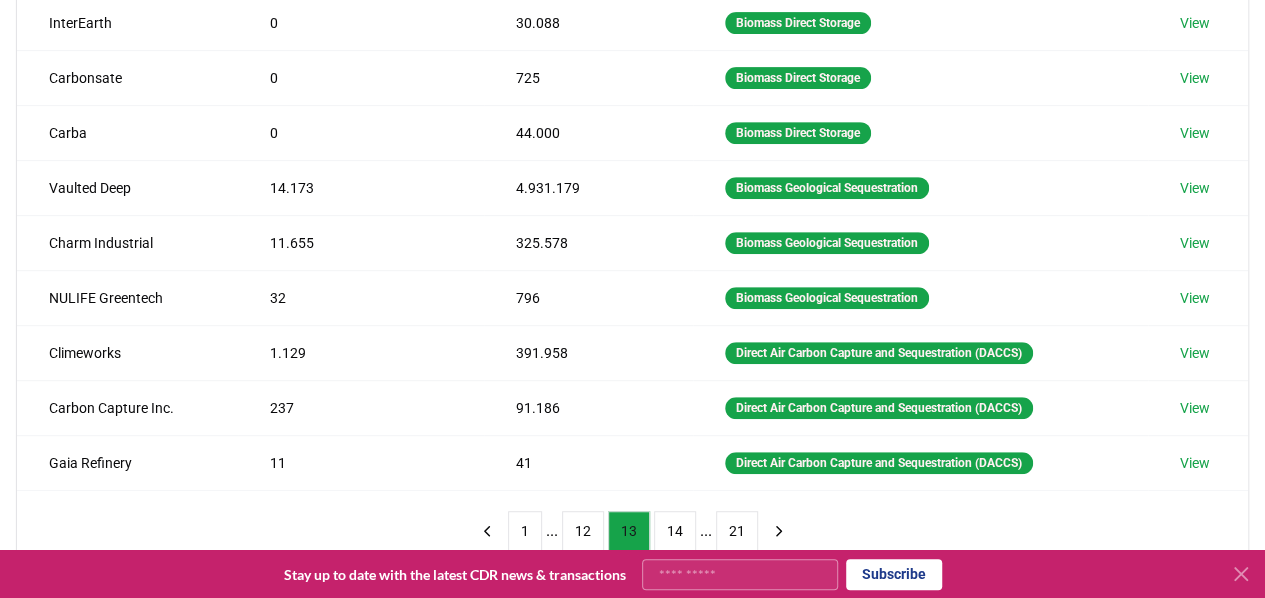 scroll, scrollTop: 467, scrollLeft: 0, axis: vertical 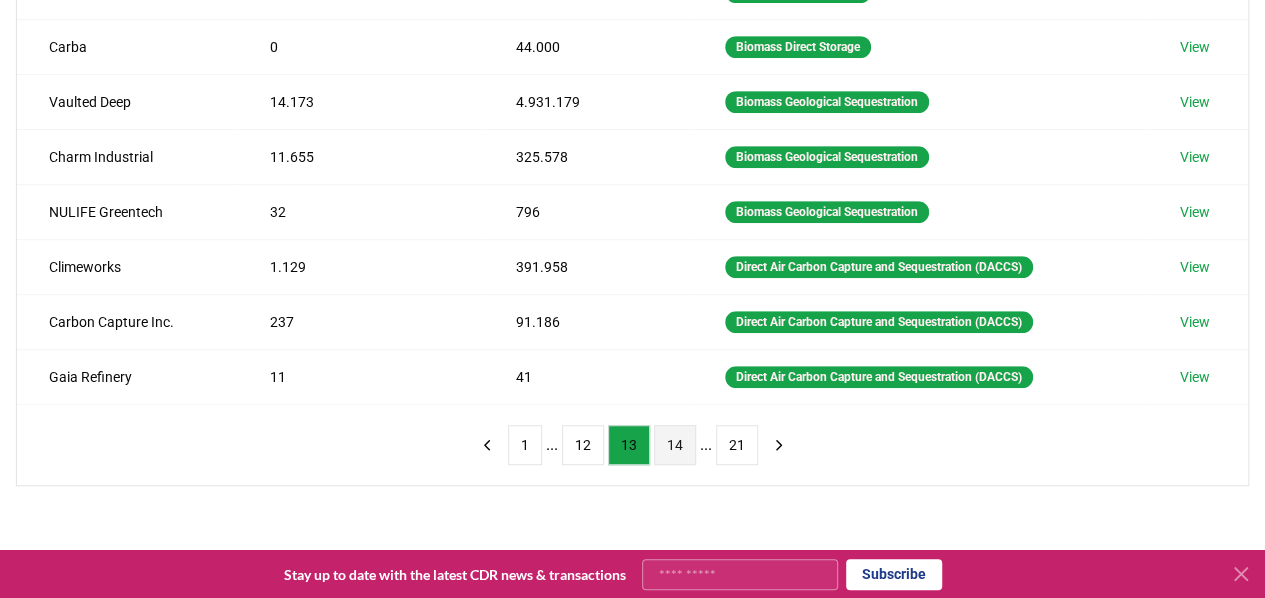 click on "14" at bounding box center [675, 445] 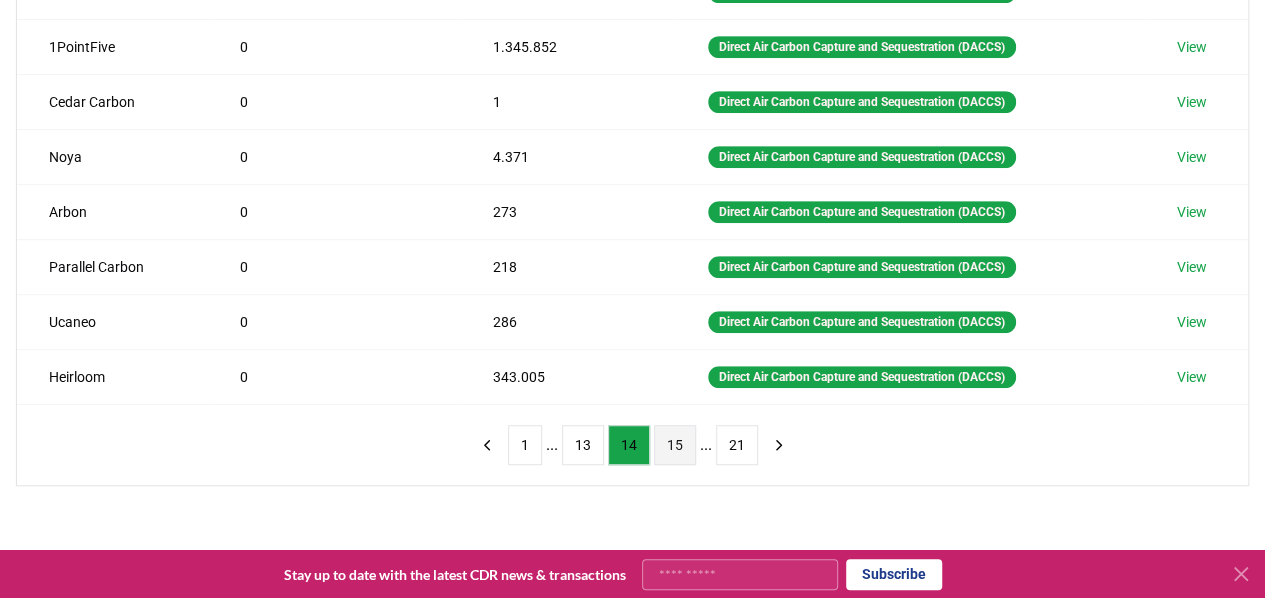 click on "15" at bounding box center (675, 445) 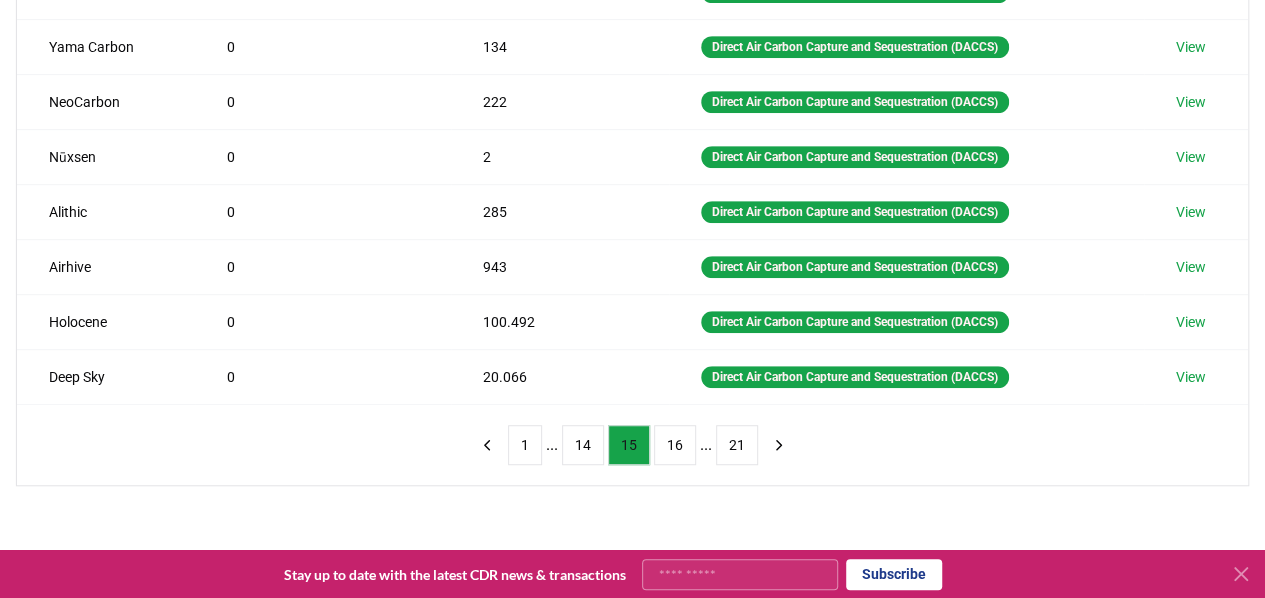 click on "16" at bounding box center [675, 445] 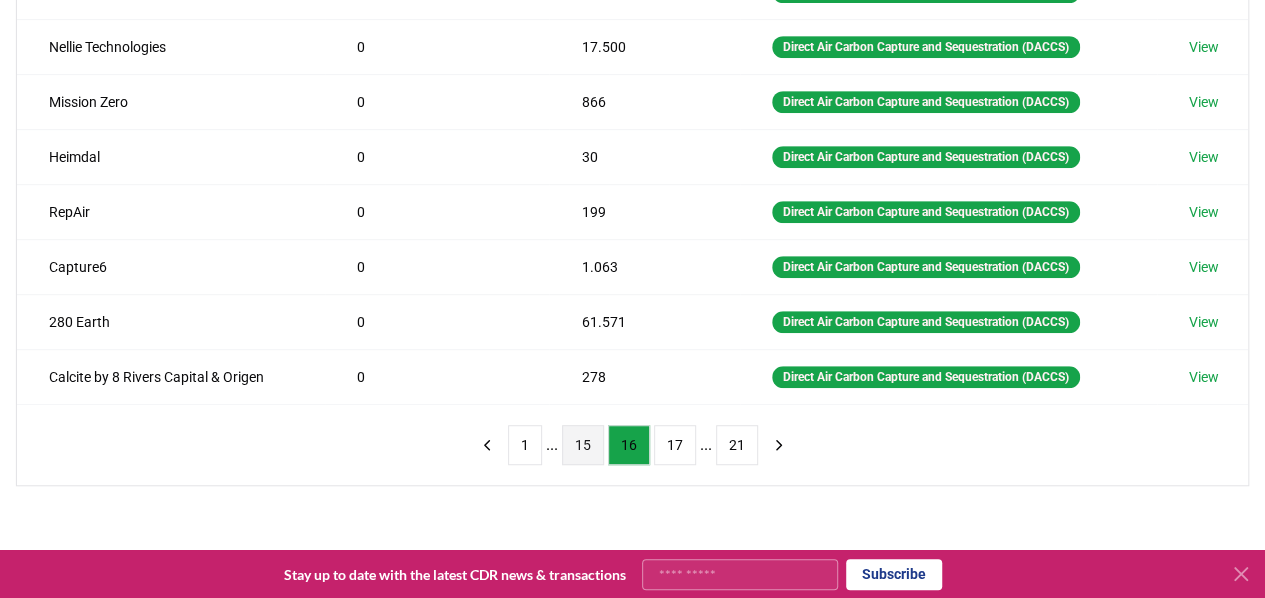 click on "17" at bounding box center [675, 445] 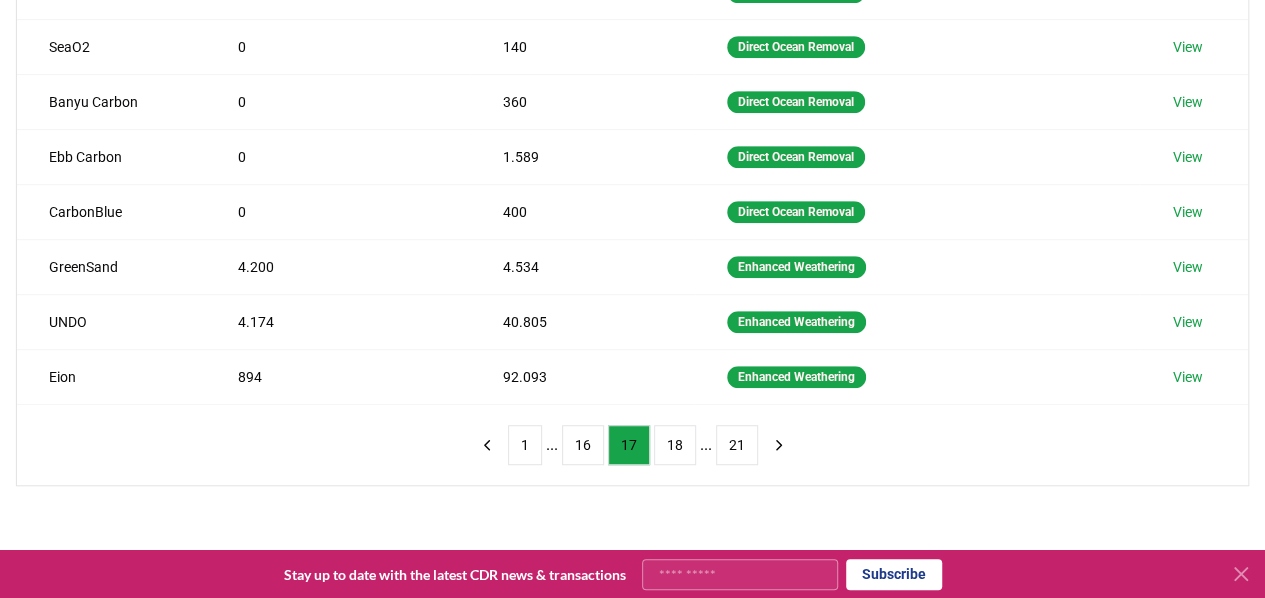 click on "18" at bounding box center (675, 445) 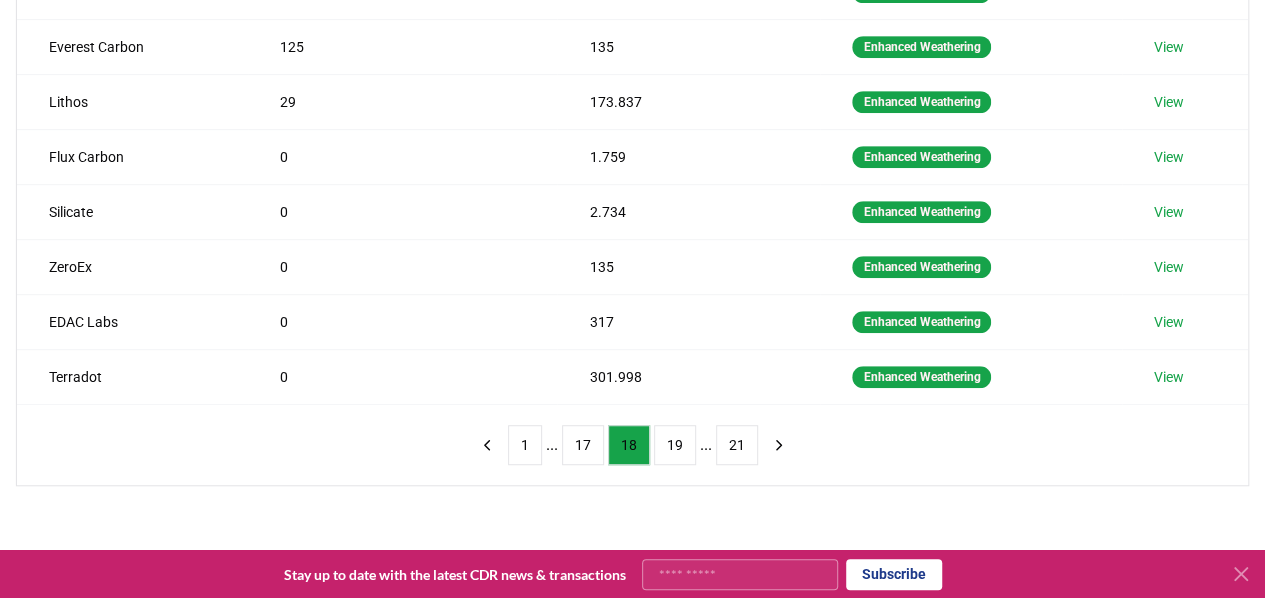 click on "19" at bounding box center (675, 445) 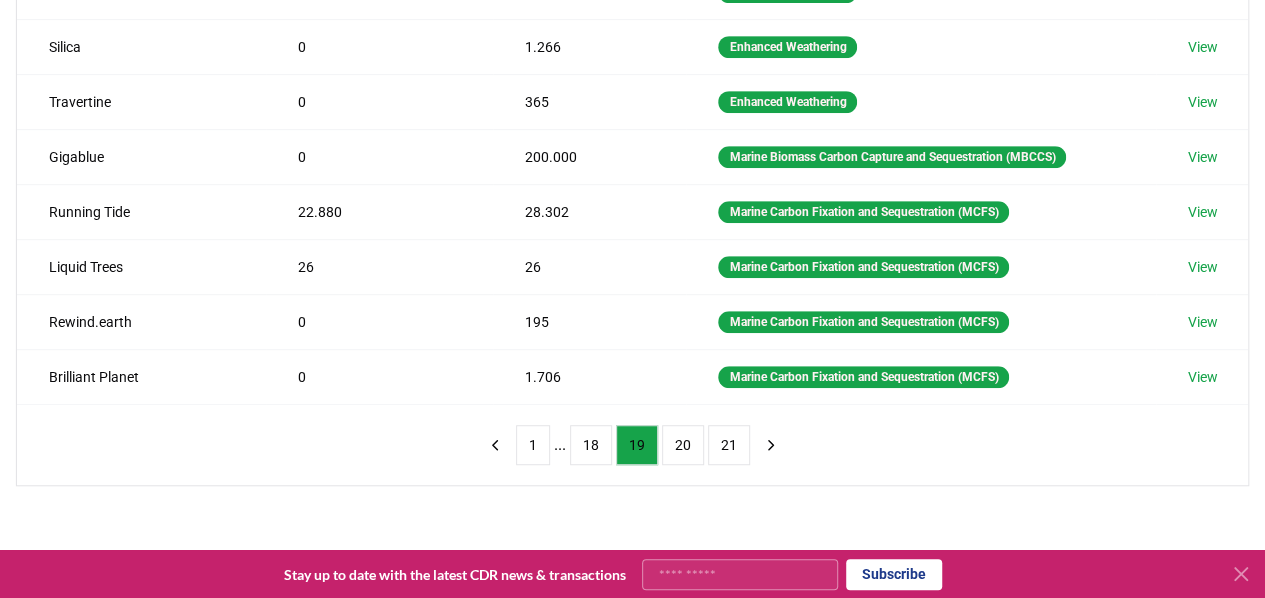 click on "20" at bounding box center [683, 445] 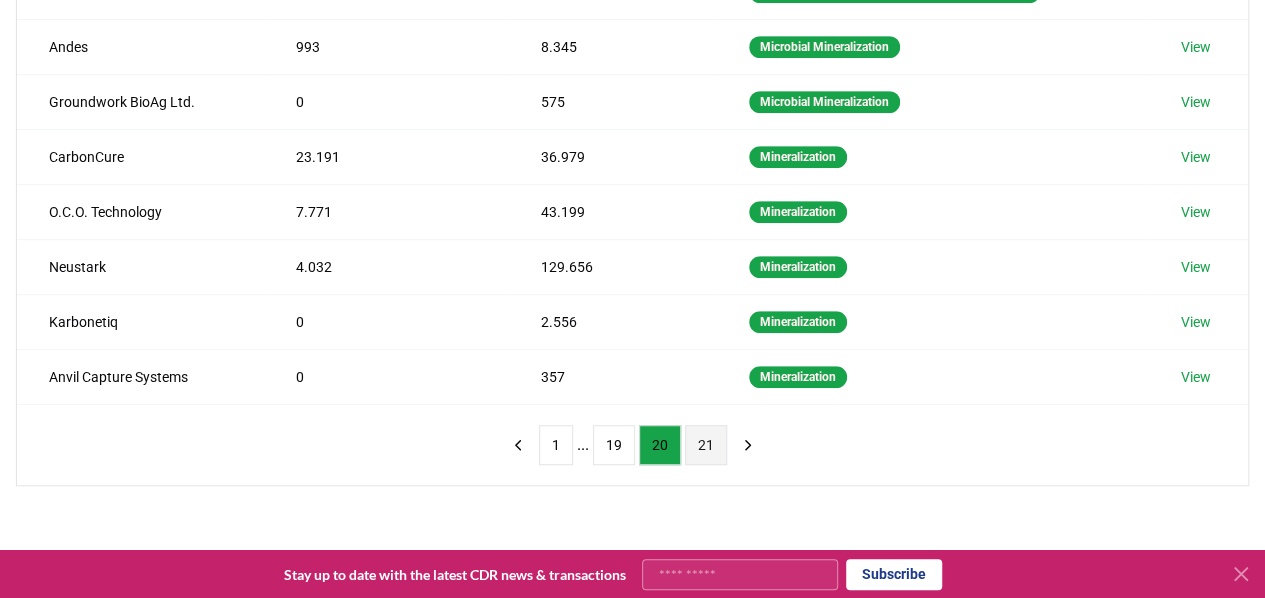 click on "21" at bounding box center [706, 445] 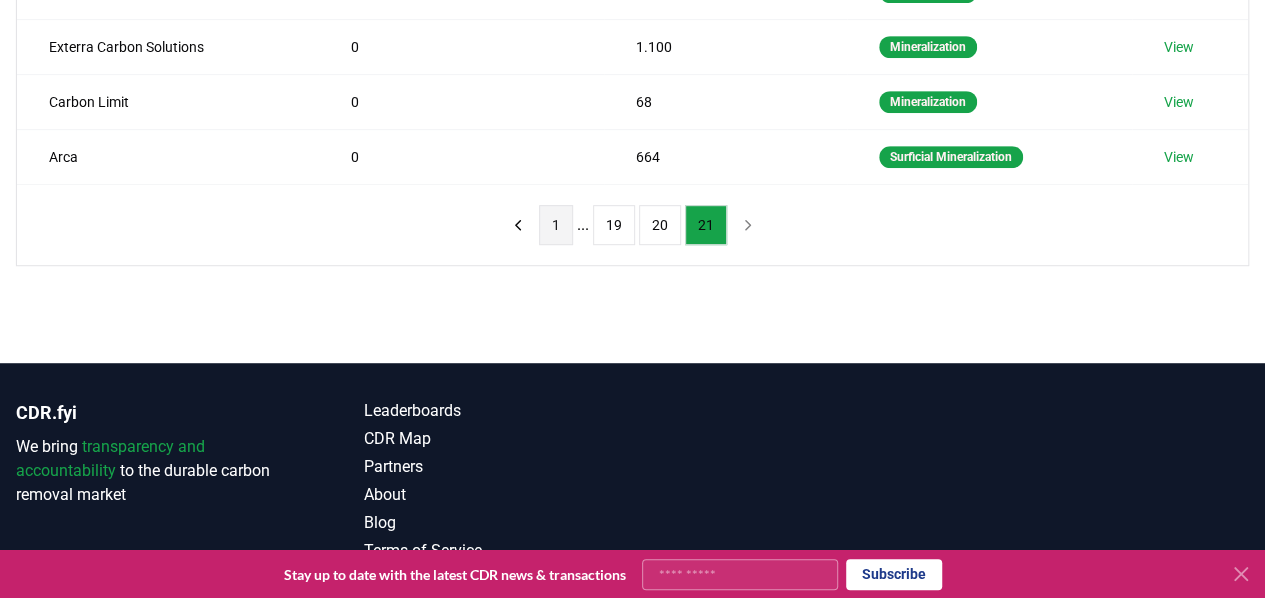 click on "1" at bounding box center (556, 225) 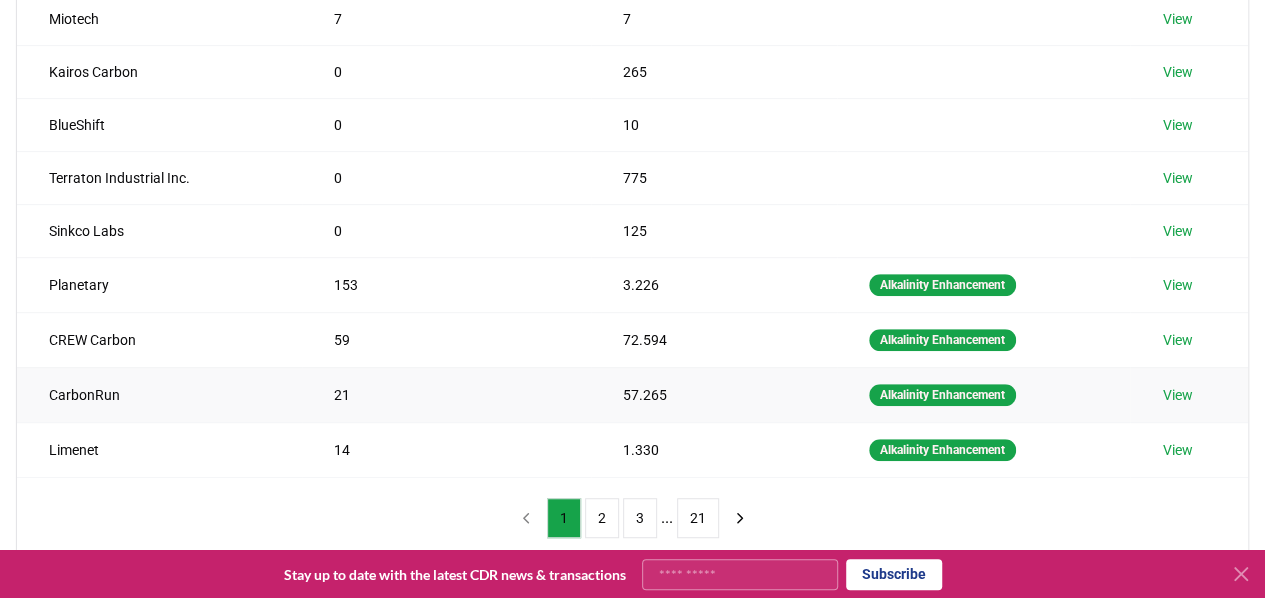 scroll, scrollTop: 648, scrollLeft: 0, axis: vertical 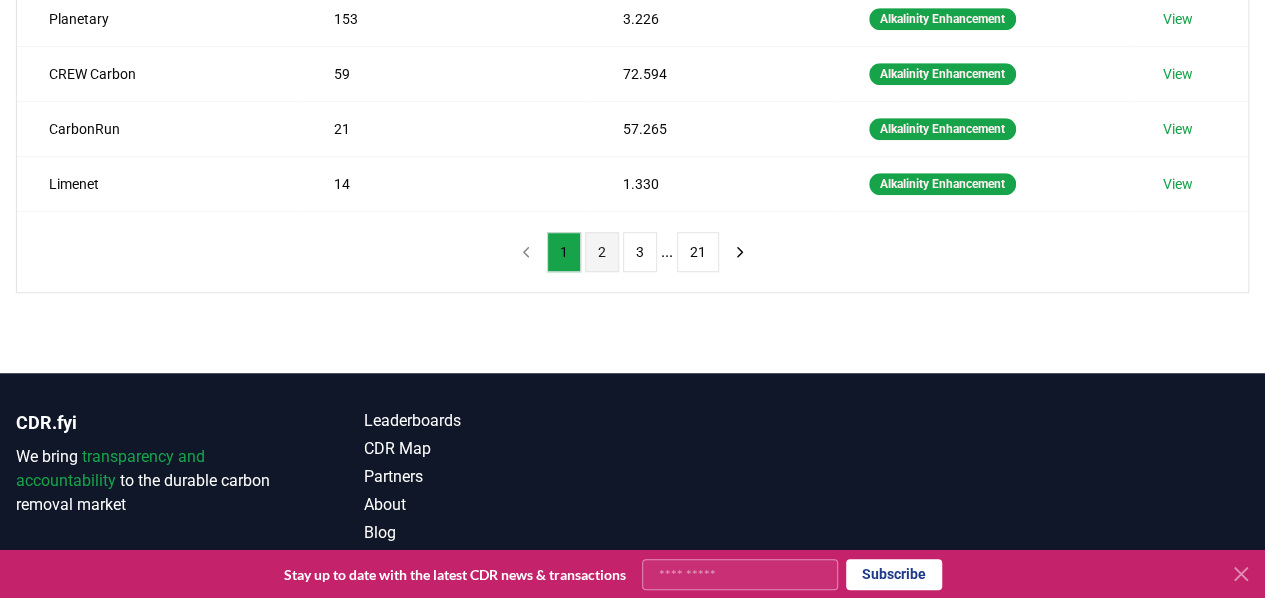 click on "2" at bounding box center (602, 252) 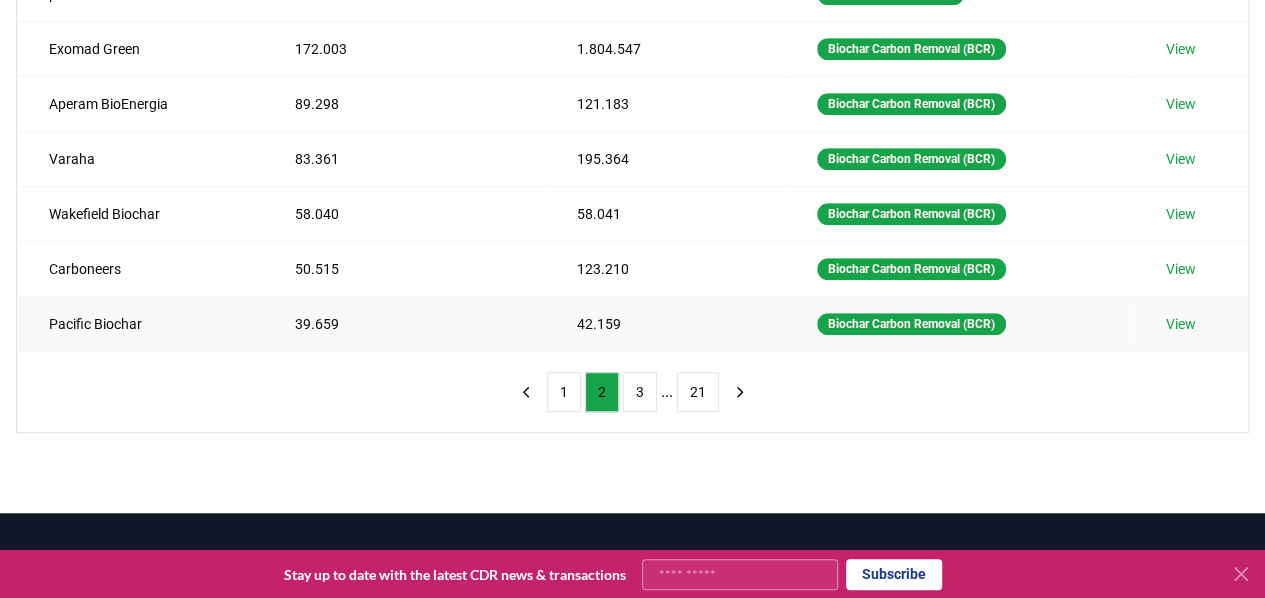 scroll, scrollTop: 521, scrollLeft: 0, axis: vertical 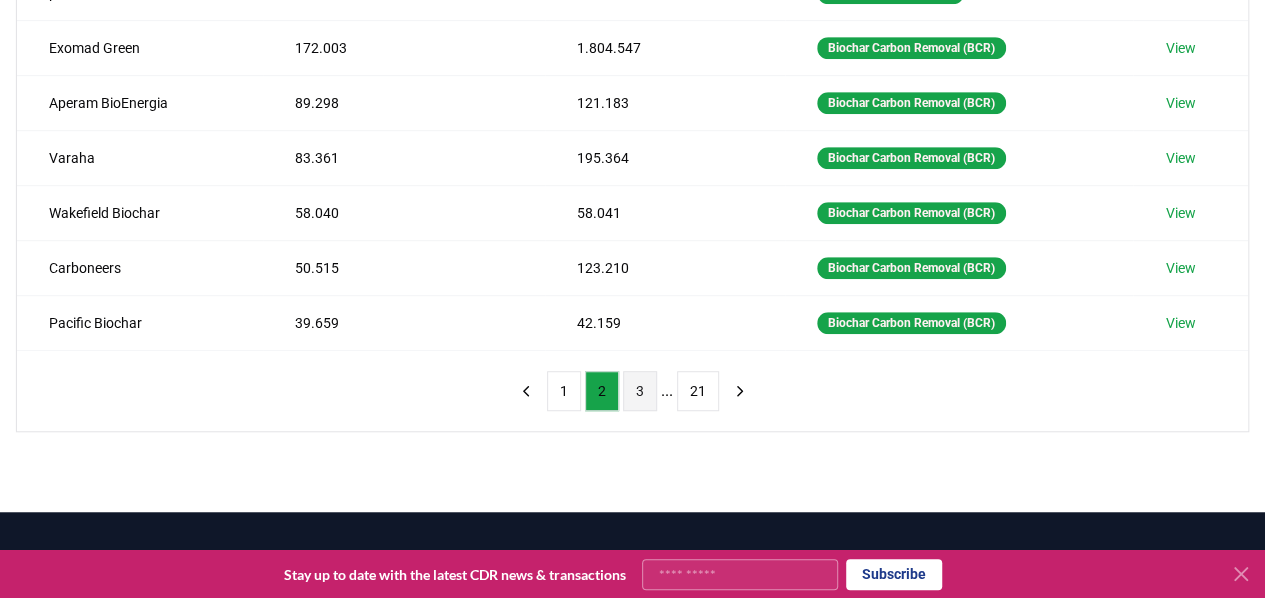 click on "3" at bounding box center (640, 391) 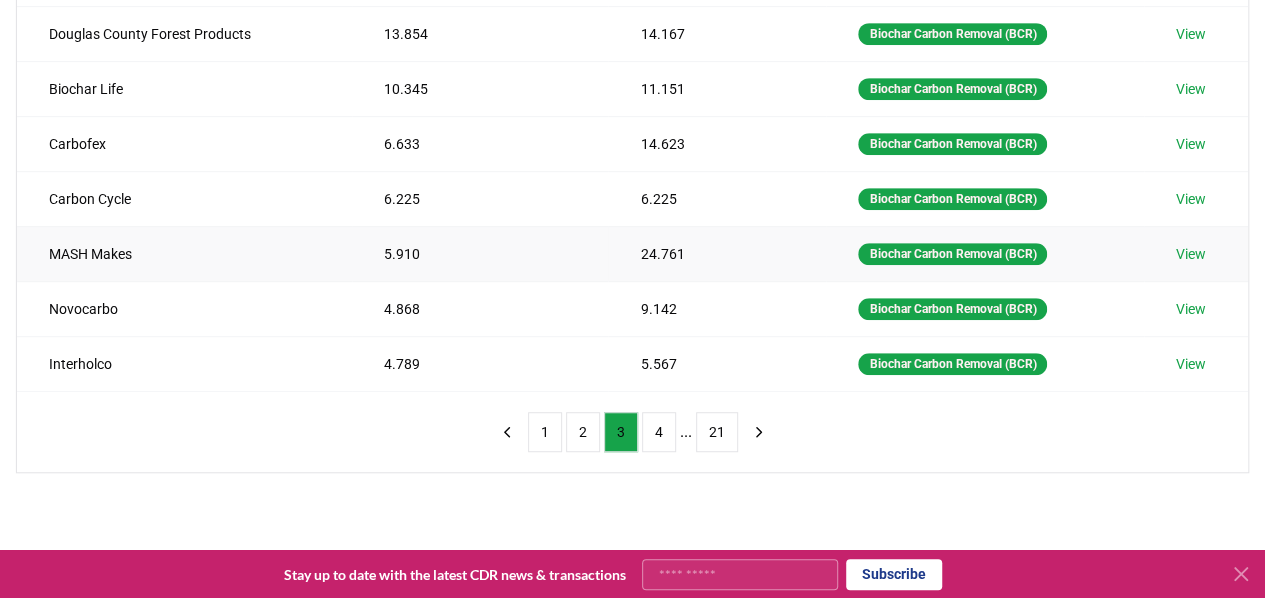 scroll, scrollTop: 484, scrollLeft: 0, axis: vertical 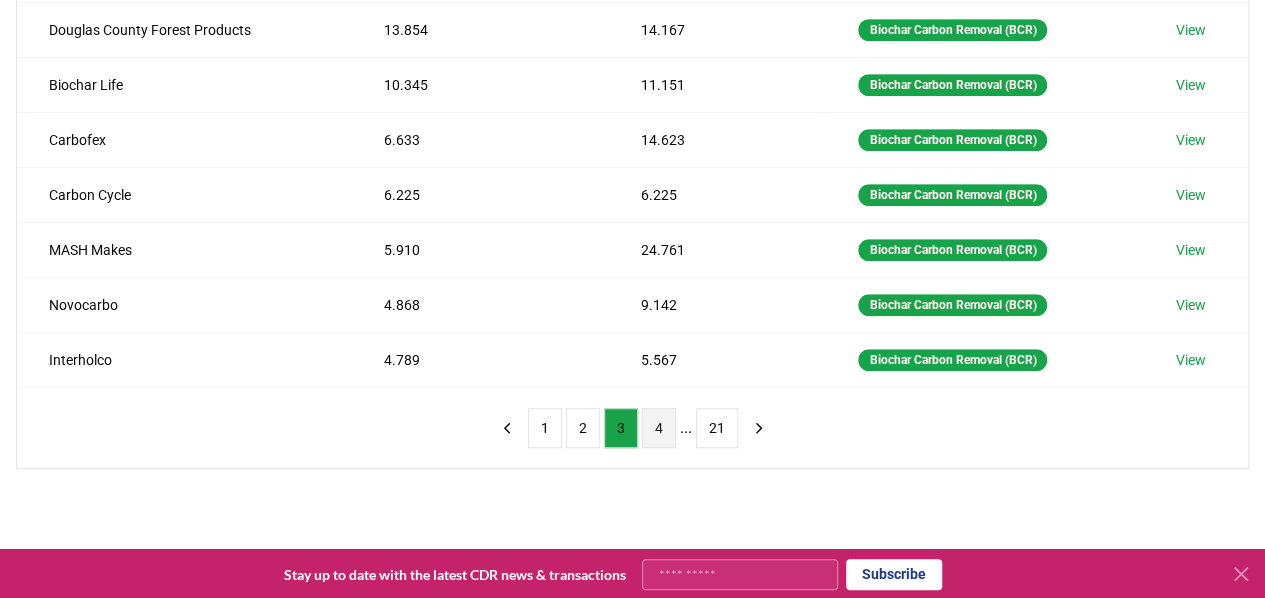 click on "4" at bounding box center [659, 428] 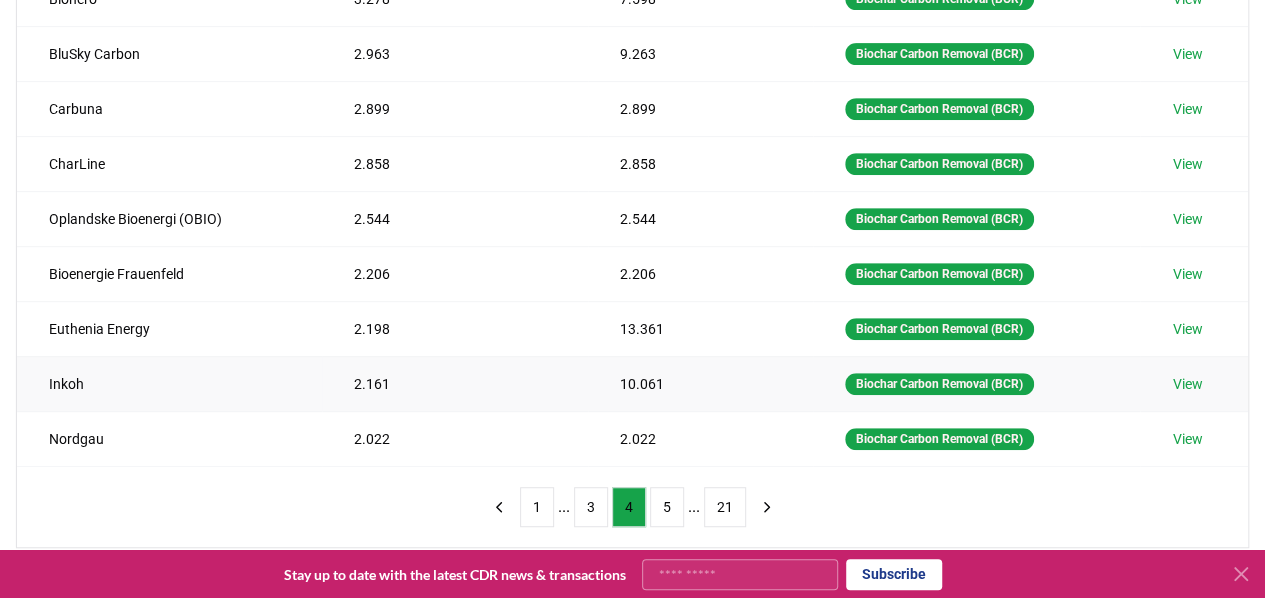 scroll, scrollTop: 407, scrollLeft: 0, axis: vertical 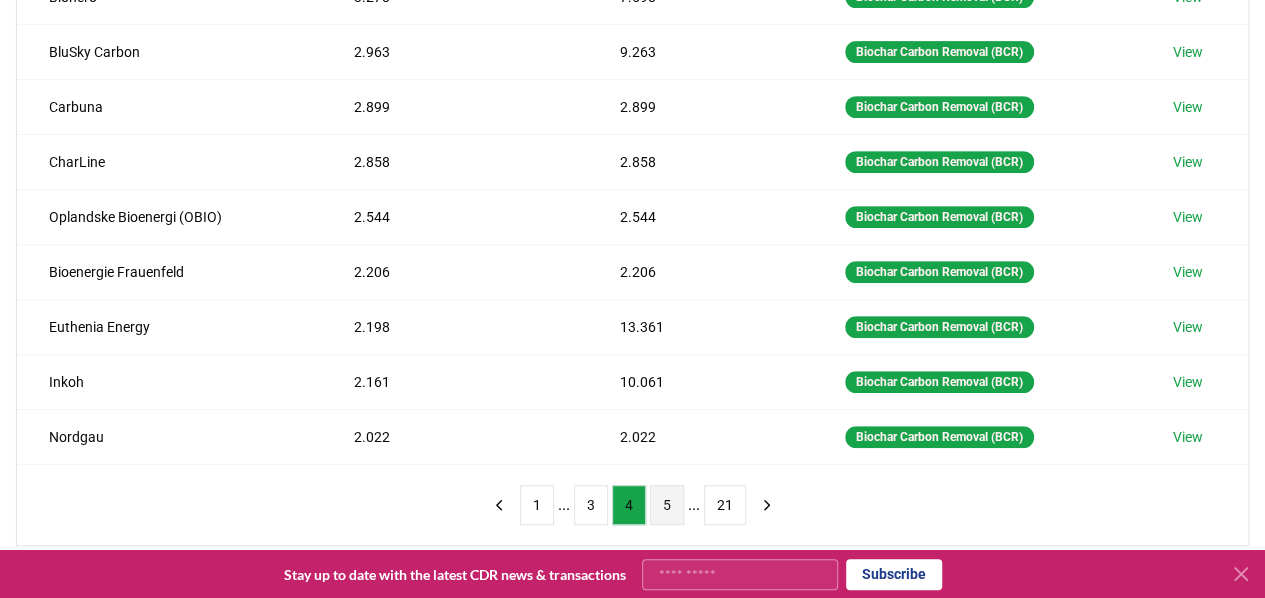 click on "5" at bounding box center [667, 505] 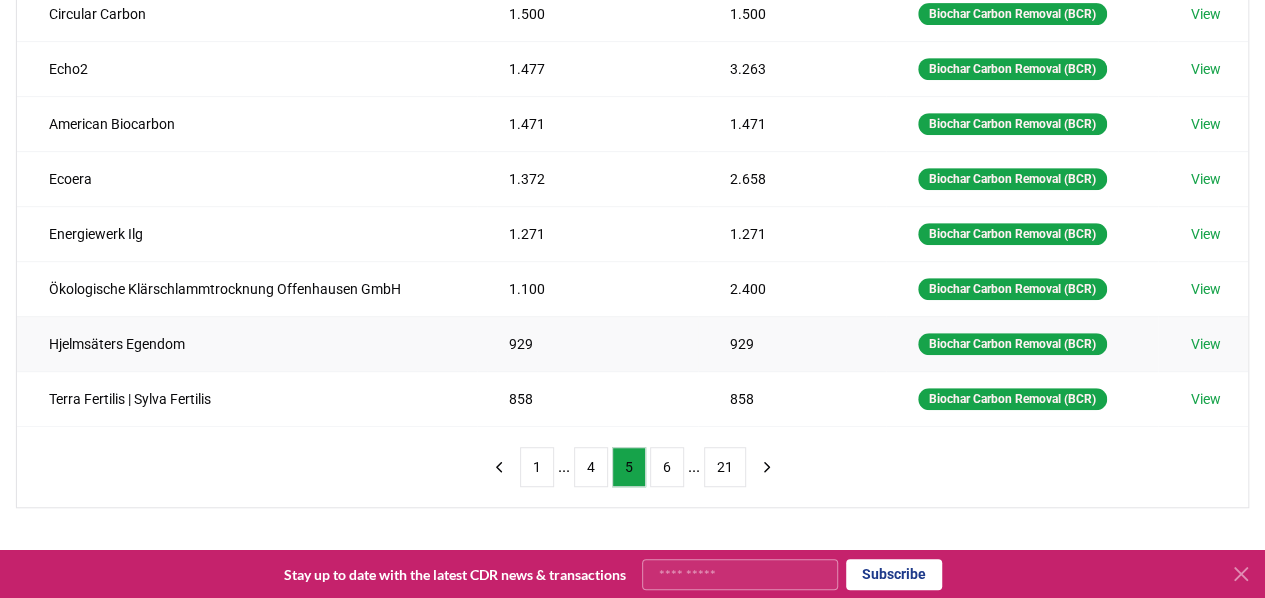 scroll, scrollTop: 463, scrollLeft: 0, axis: vertical 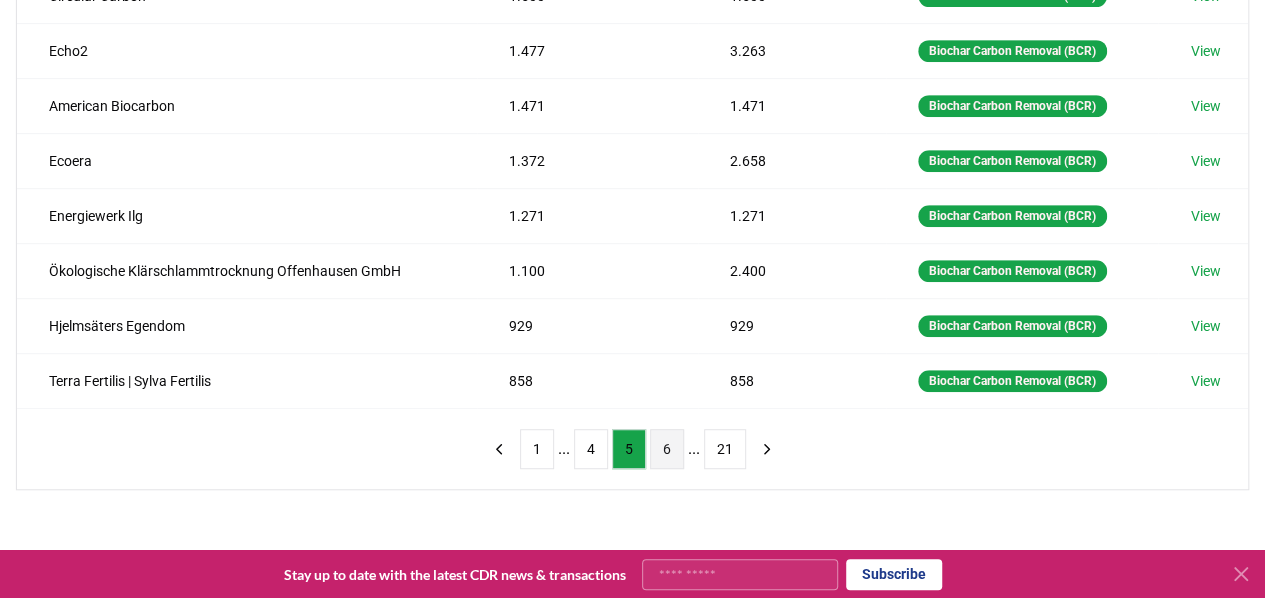 click on "6" at bounding box center [667, 449] 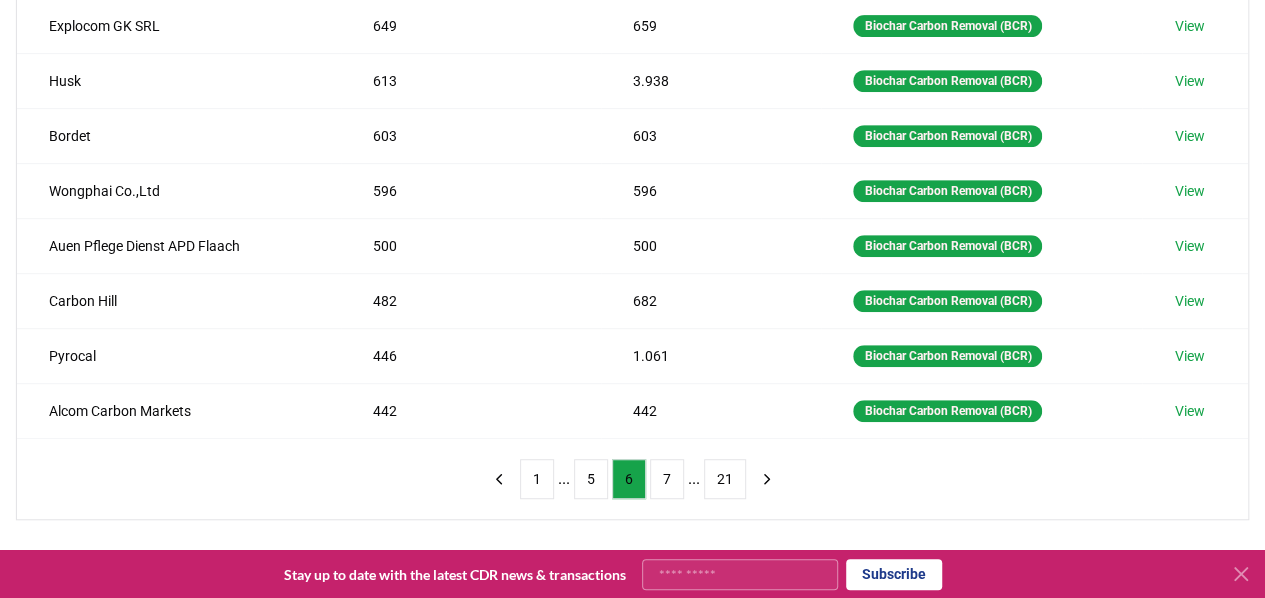 scroll, scrollTop: 450, scrollLeft: 0, axis: vertical 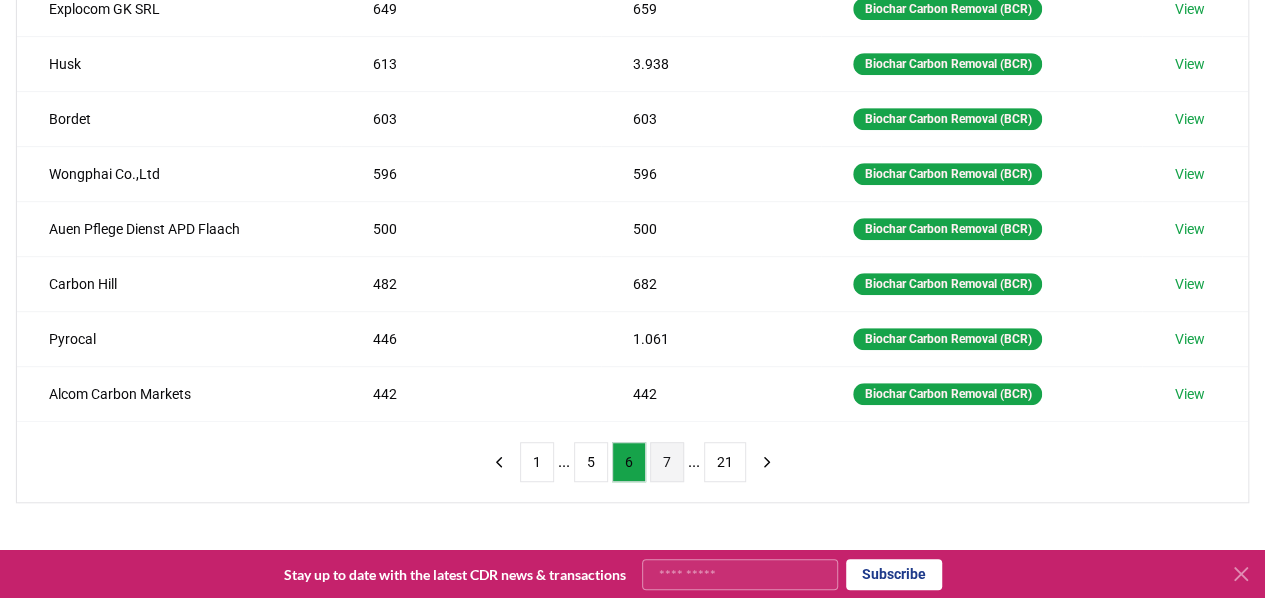 click on "7" at bounding box center [667, 462] 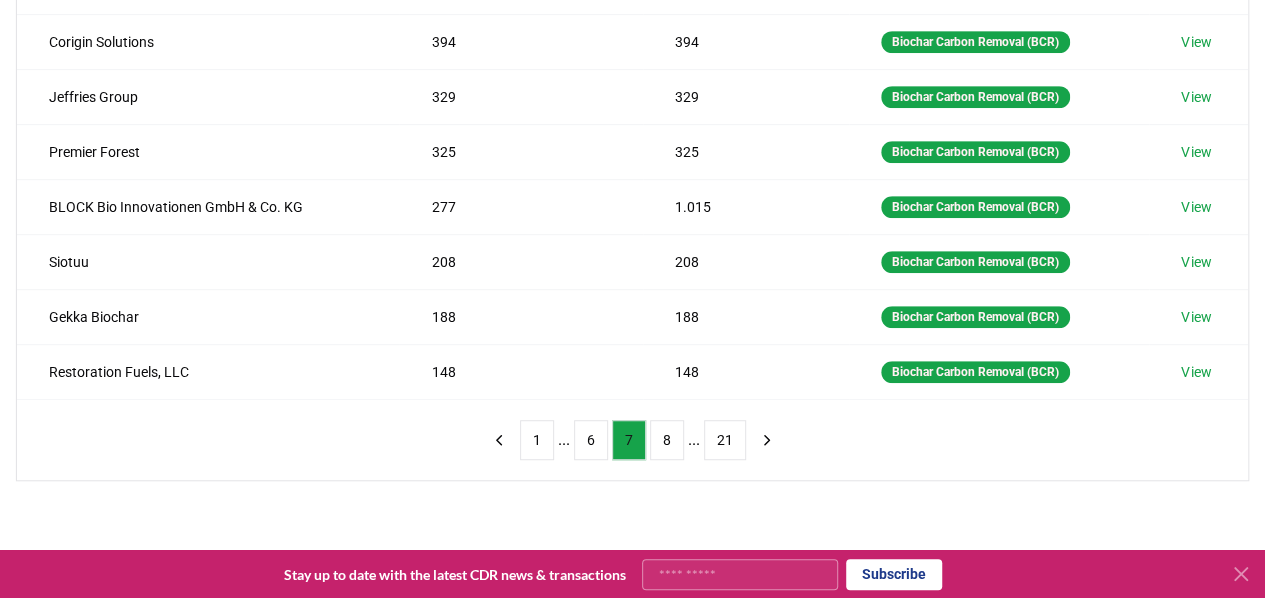 scroll, scrollTop: 471, scrollLeft: 0, axis: vertical 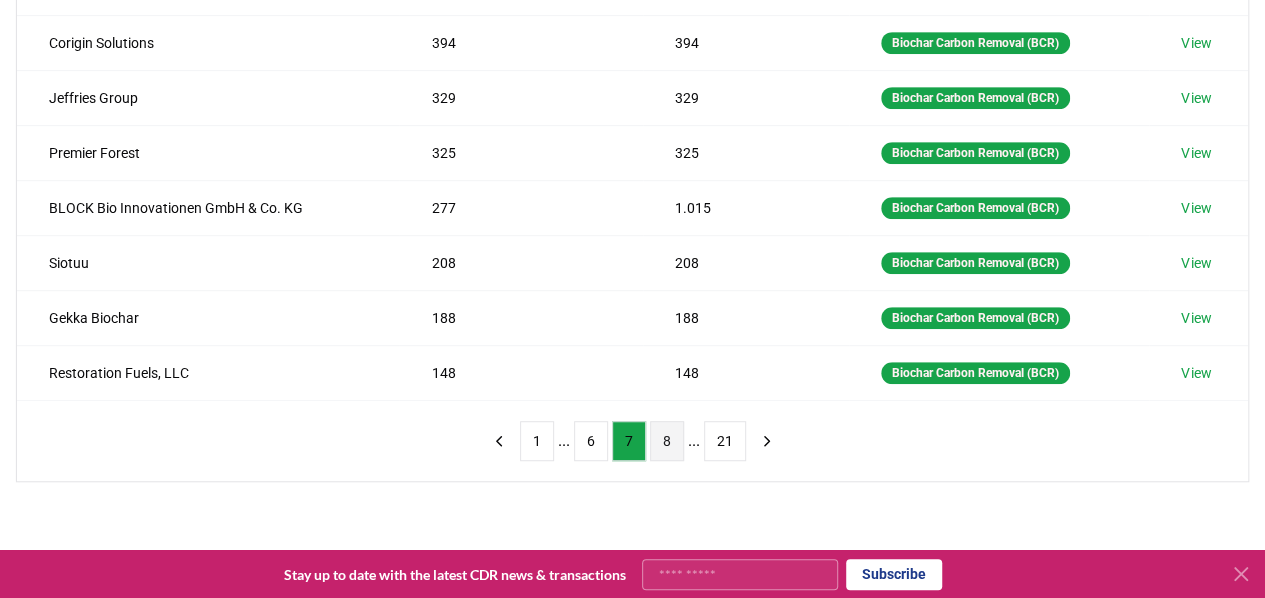 click on "8" at bounding box center (667, 441) 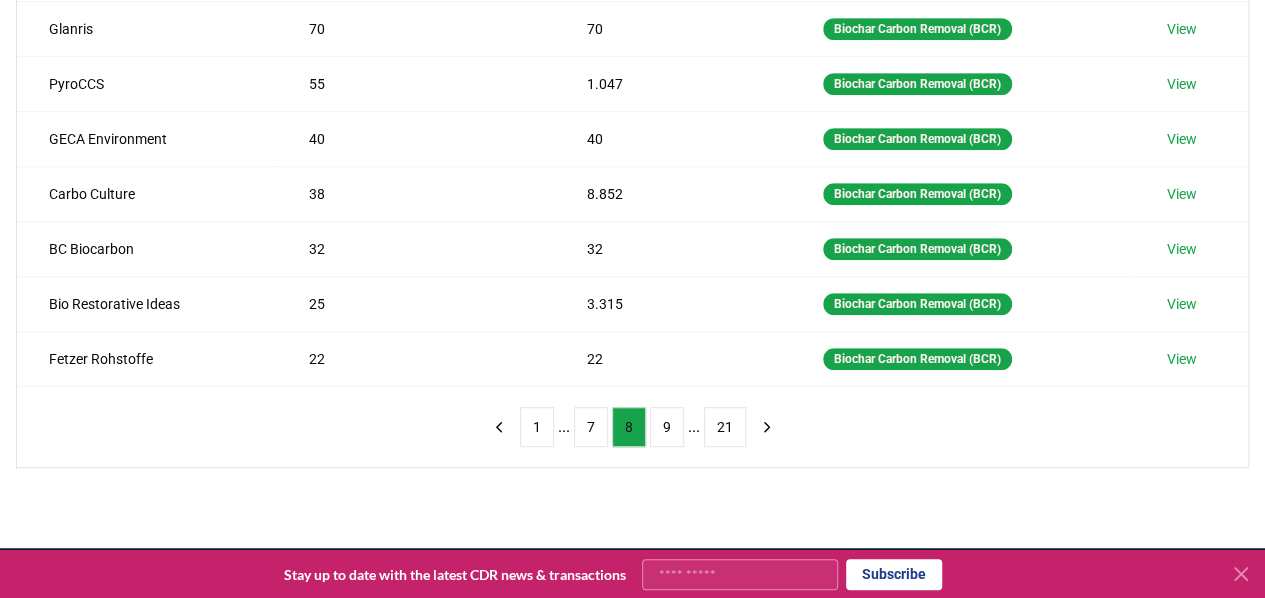 scroll, scrollTop: 487, scrollLeft: 0, axis: vertical 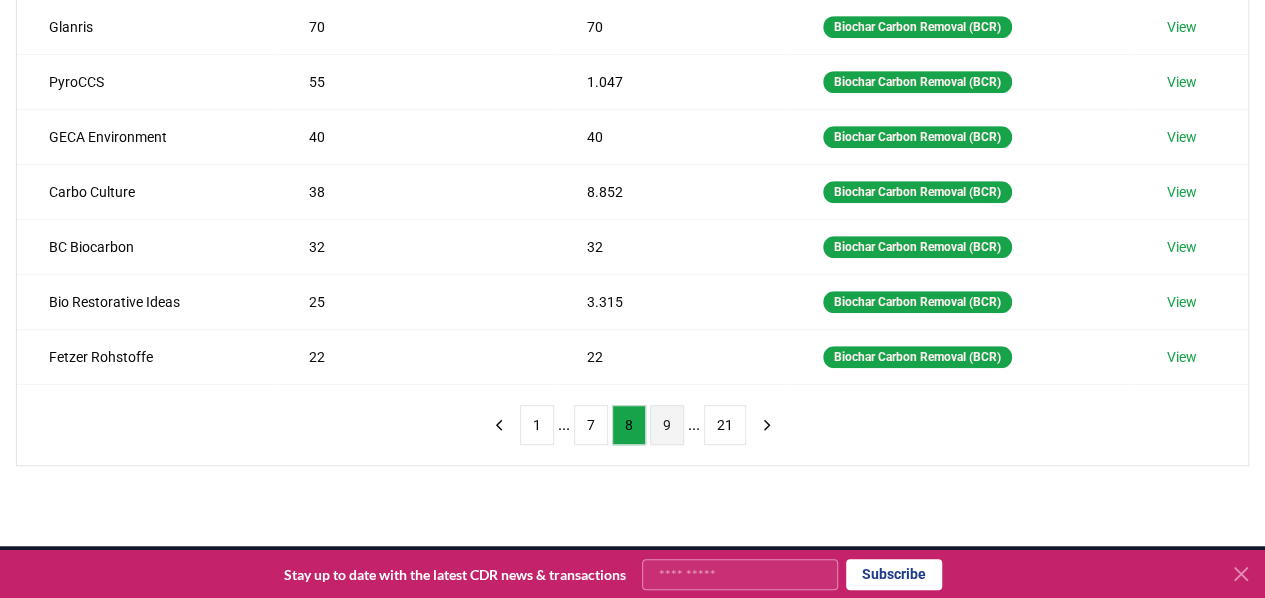 click on "9" at bounding box center [667, 425] 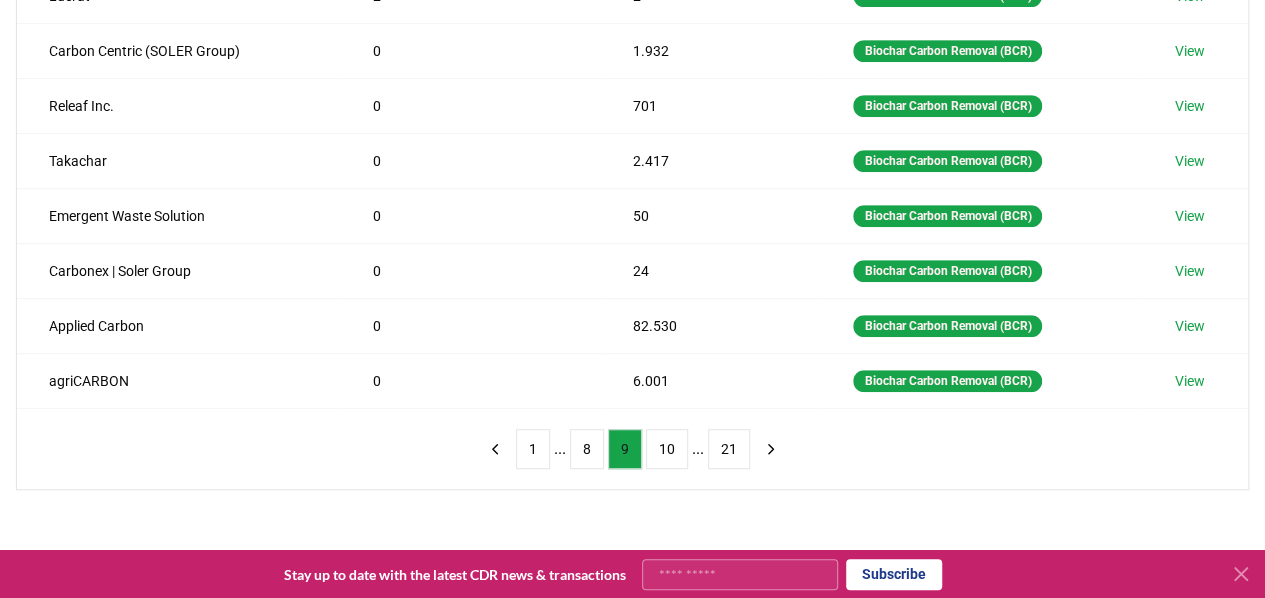 scroll, scrollTop: 476, scrollLeft: 0, axis: vertical 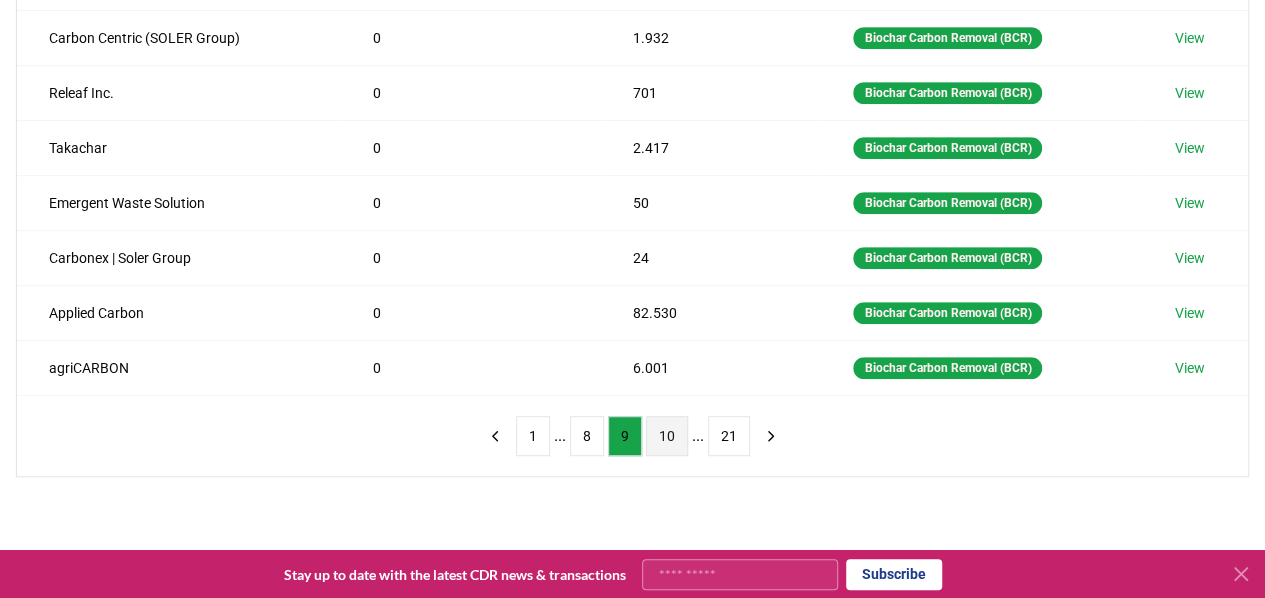 click on "10" at bounding box center (667, 436) 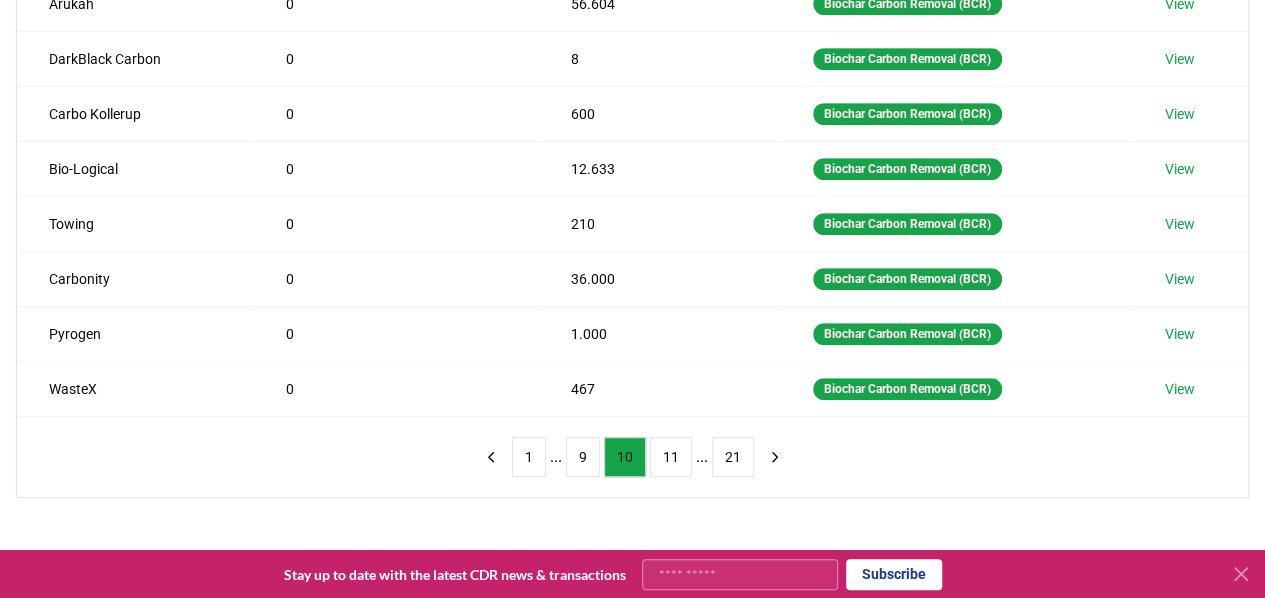 scroll, scrollTop: 454, scrollLeft: 0, axis: vertical 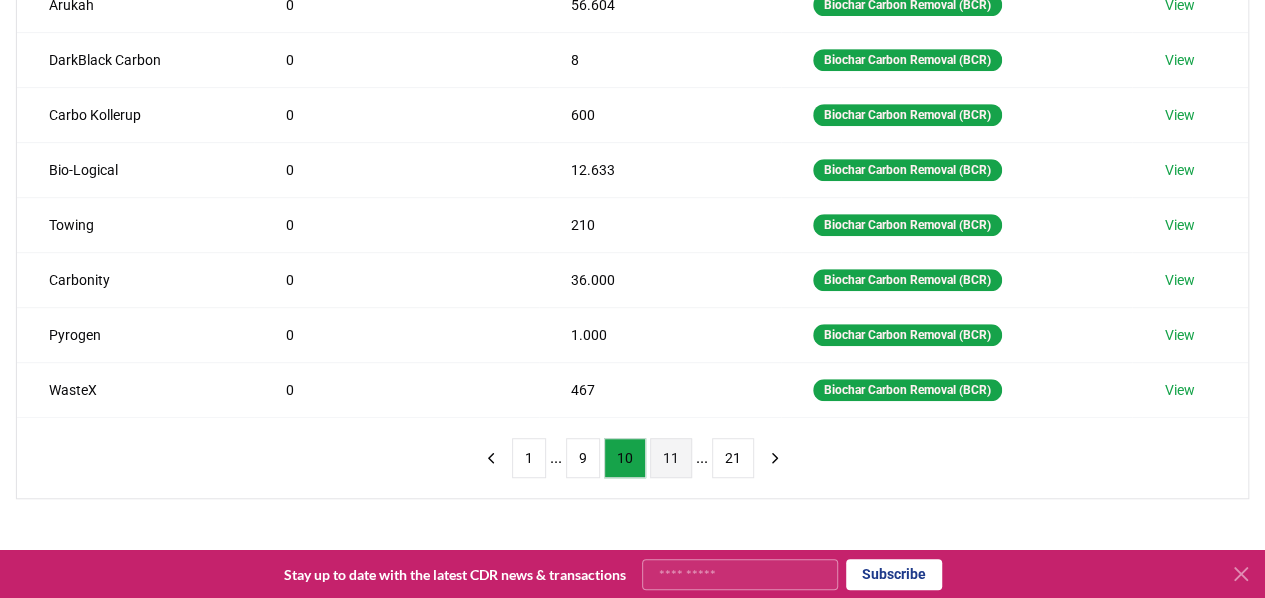 click on "11" at bounding box center (671, 458) 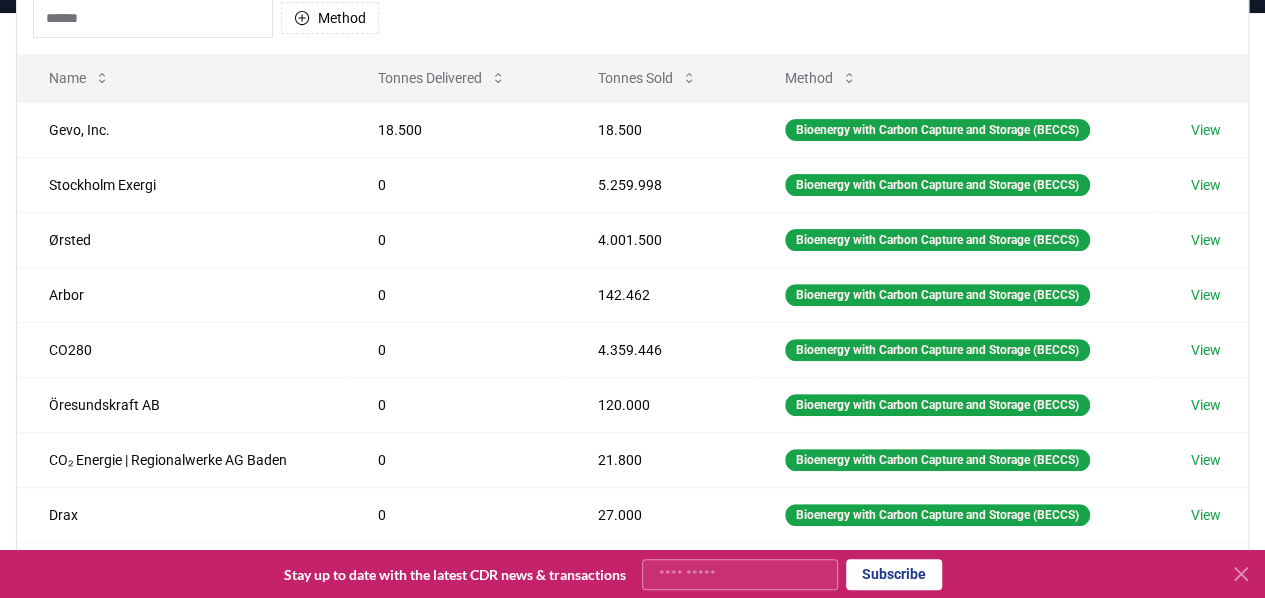 scroll, scrollTop: 426, scrollLeft: 0, axis: vertical 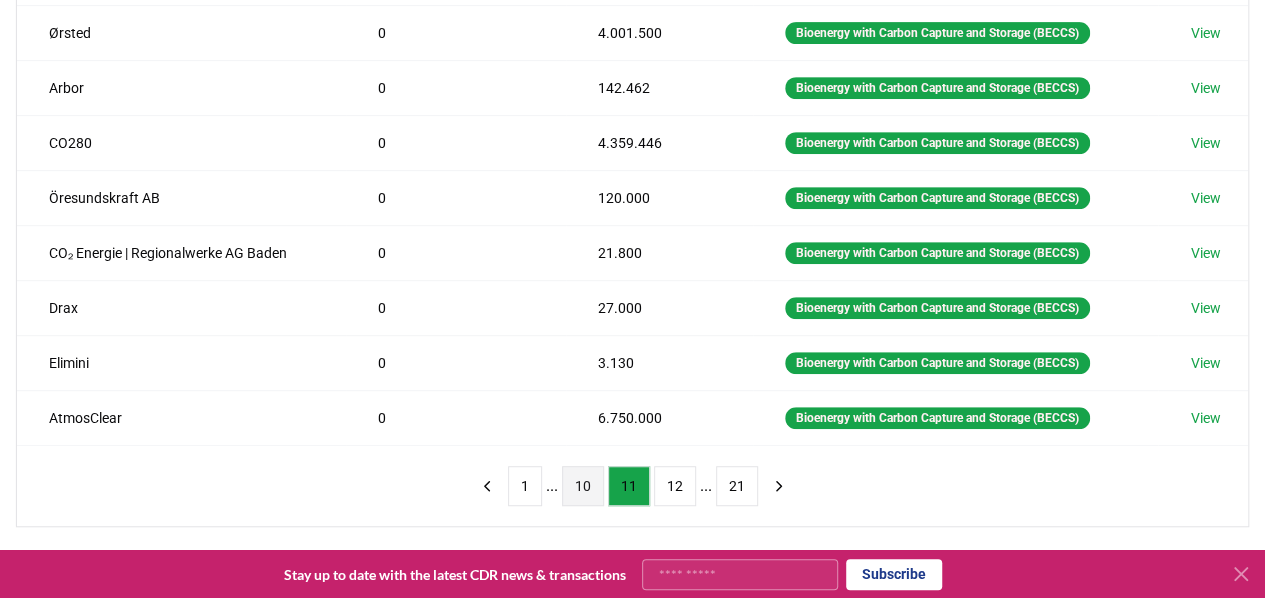 click on "10" at bounding box center [583, 486] 